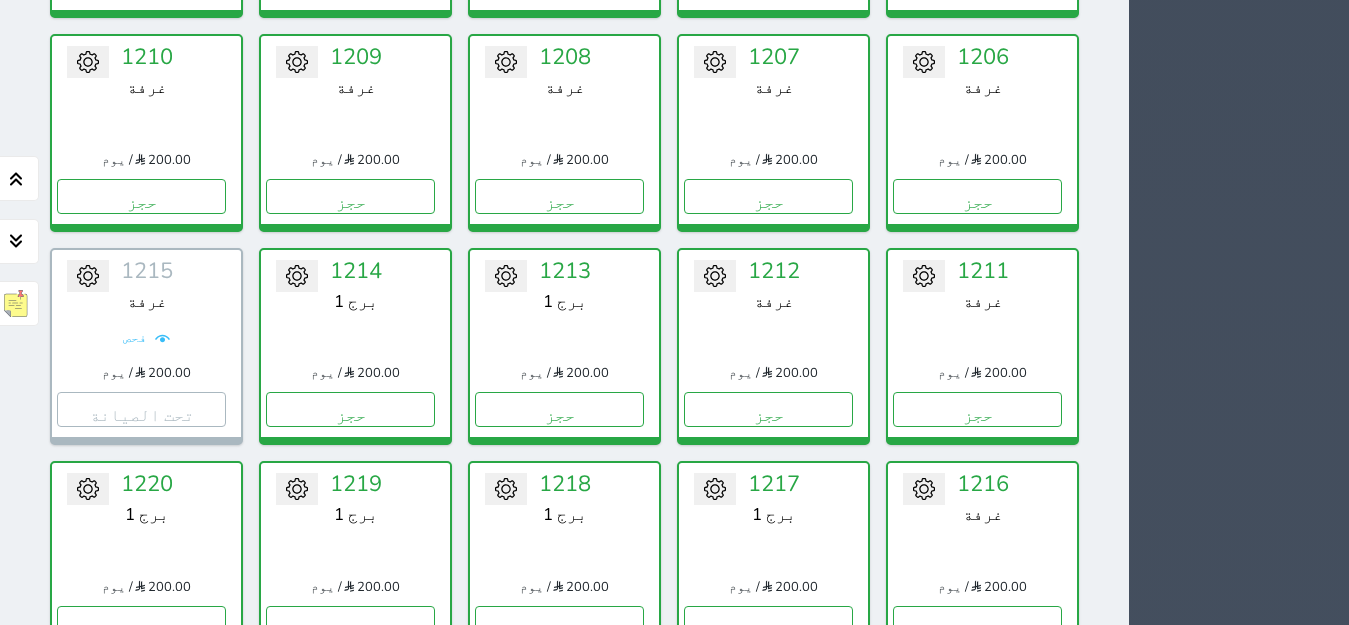 scroll, scrollTop: 3267, scrollLeft: 0, axis: vertical 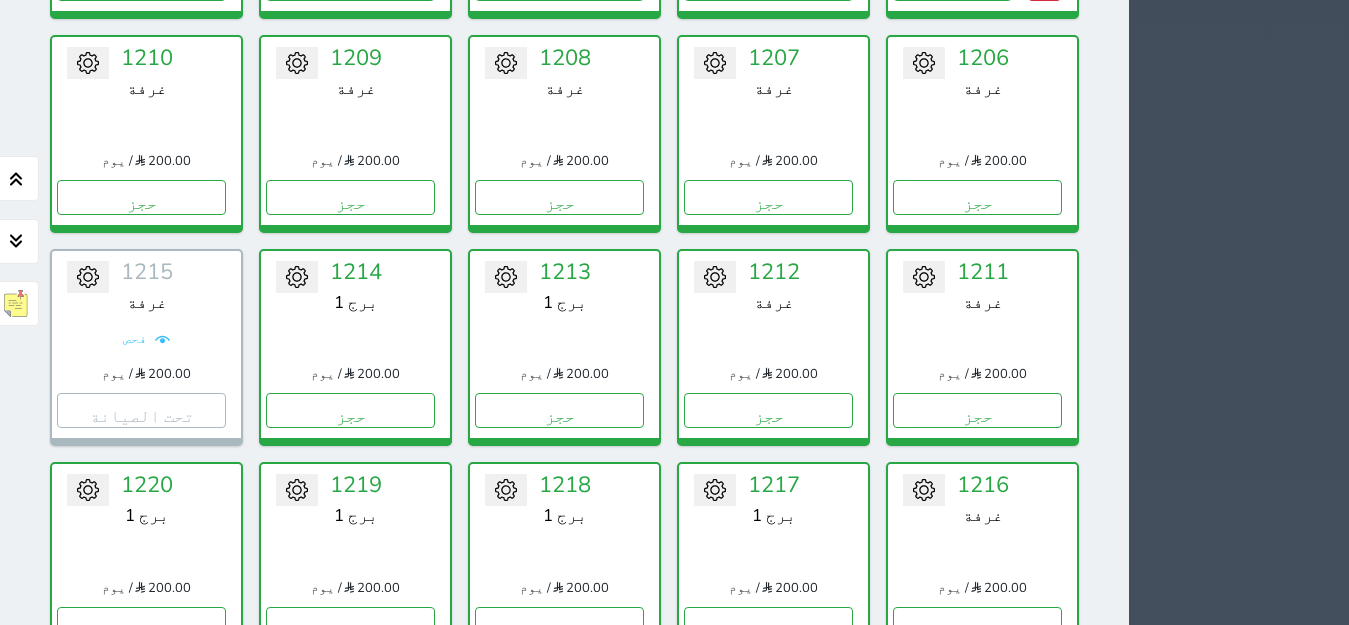 click on "1" at bounding box center (417, 1051) 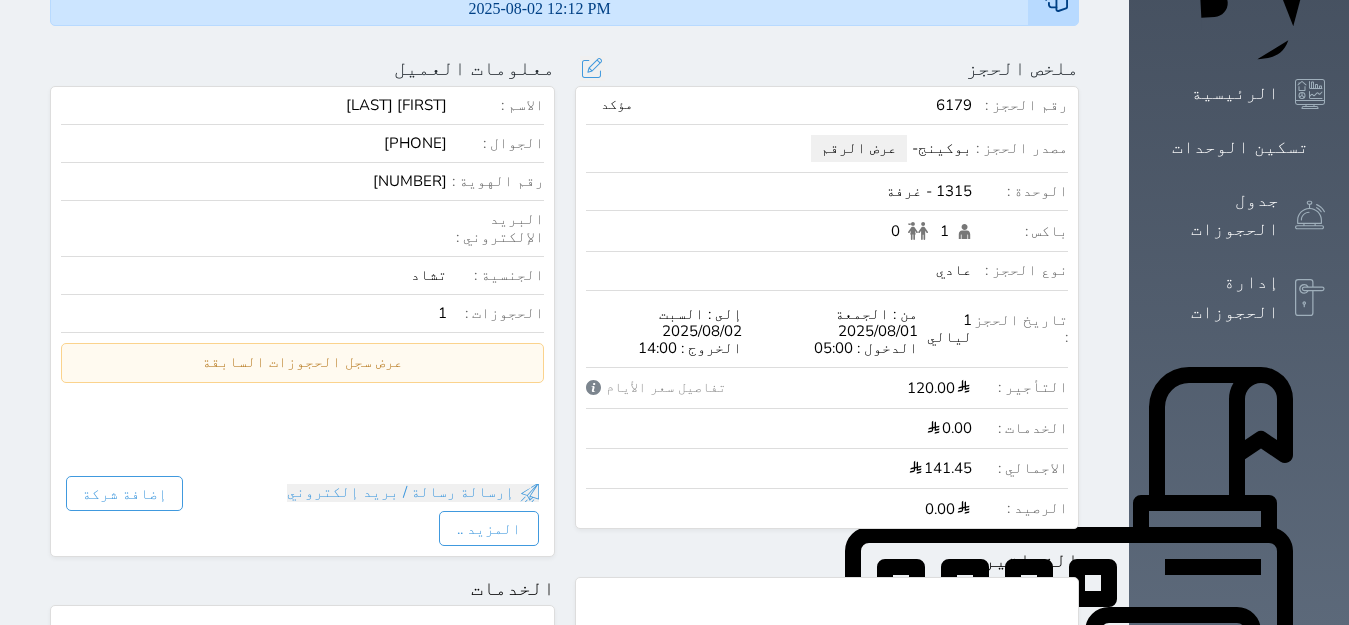 scroll, scrollTop: 280, scrollLeft: 0, axis: vertical 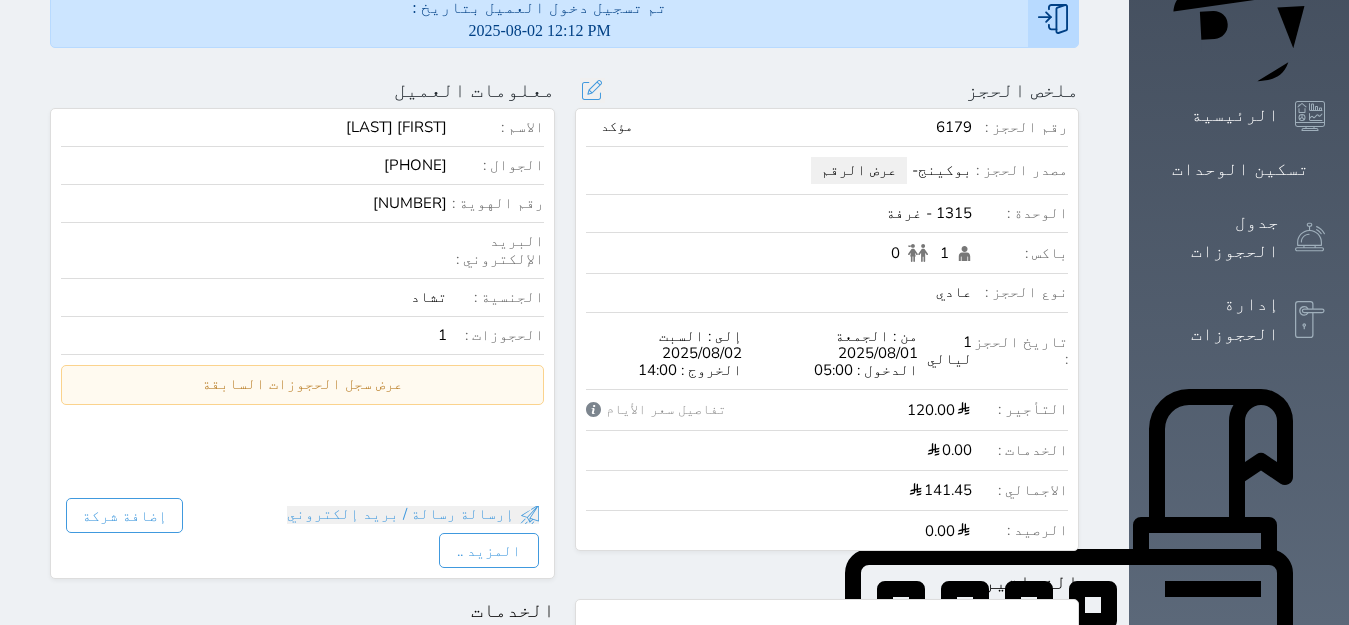 click on "عرض الرقم" at bounding box center (859, 170) 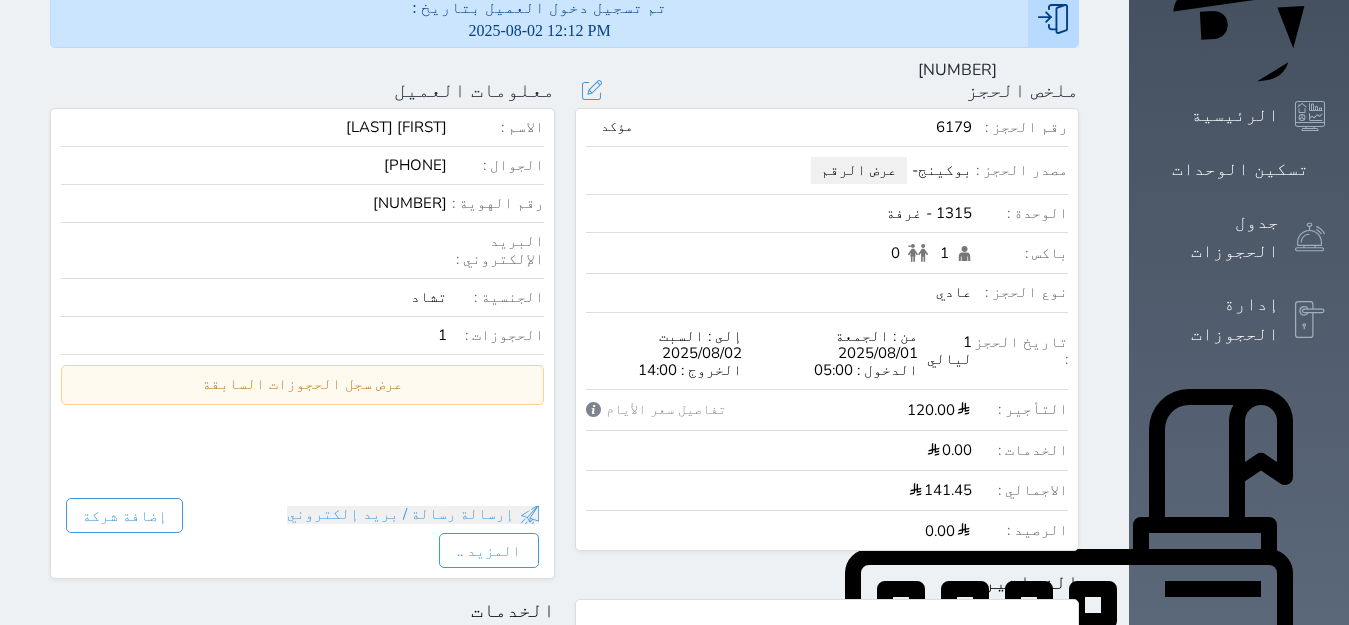 click on "عرض الرقم" at bounding box center (859, 170) 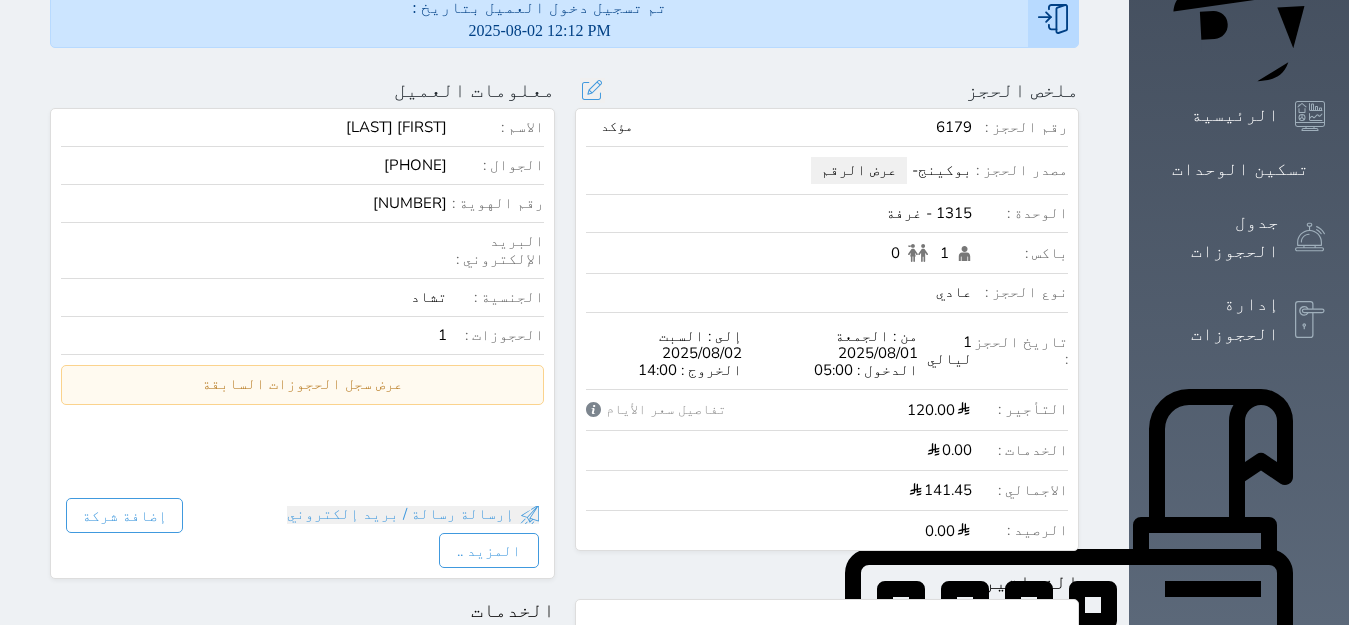 click on "عرض الرقم" at bounding box center [859, 170] 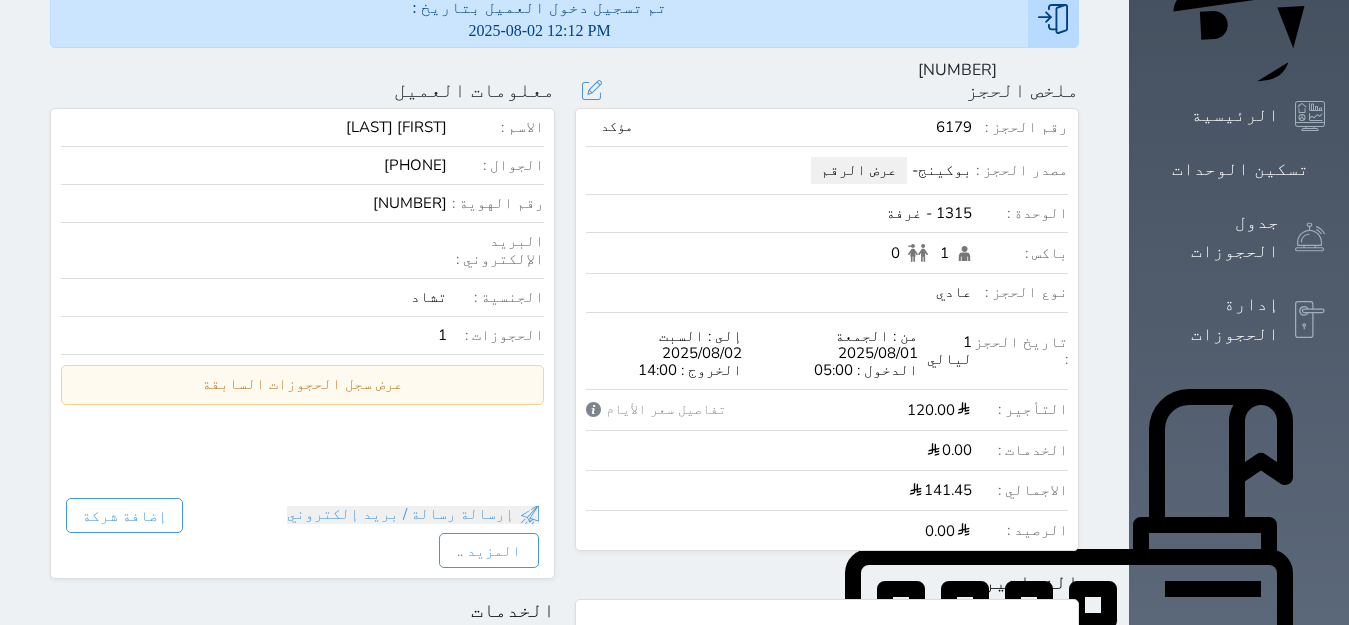 click on "عرض الرقم" at bounding box center (859, 170) 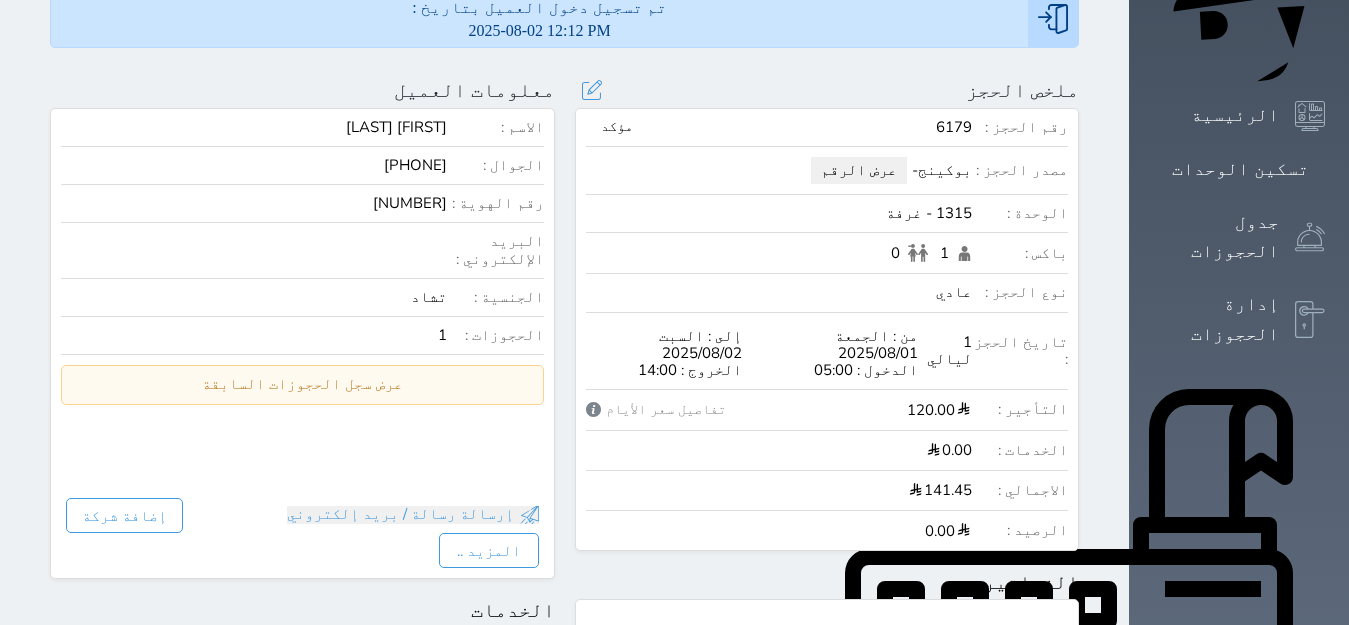click on "عرض الرقم" at bounding box center [859, 170] 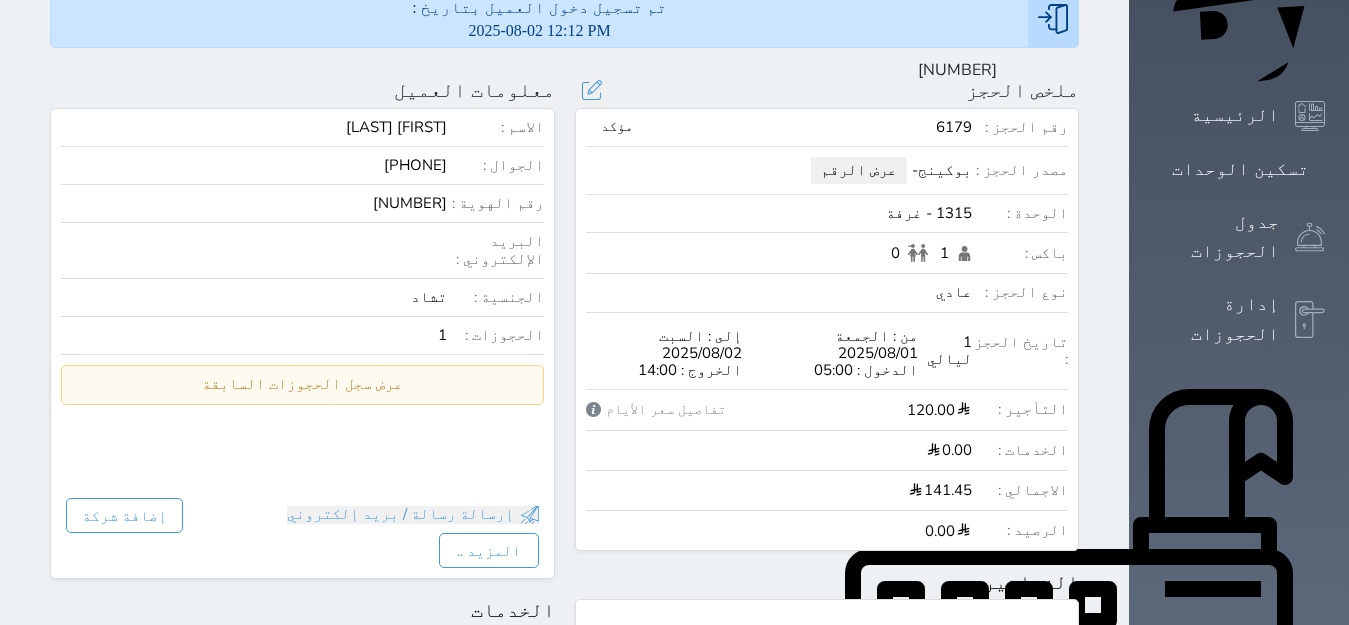 click on "عرض الرقم" at bounding box center [859, 170] 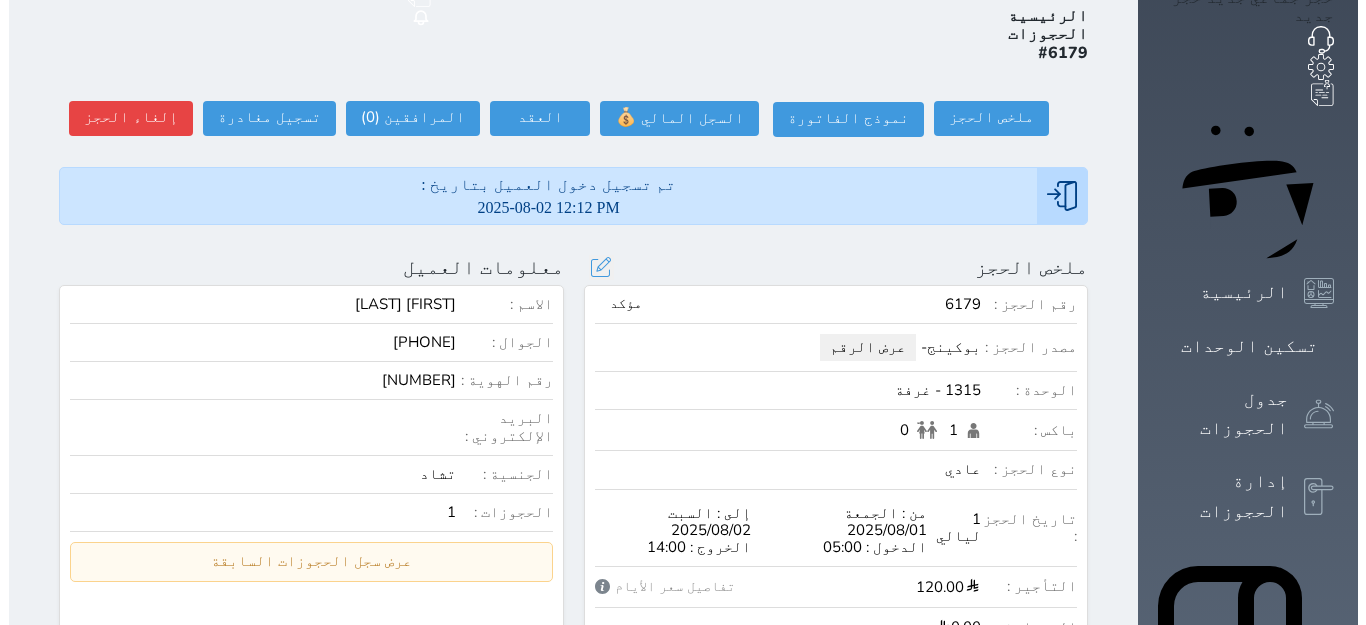 scroll, scrollTop: 93, scrollLeft: 0, axis: vertical 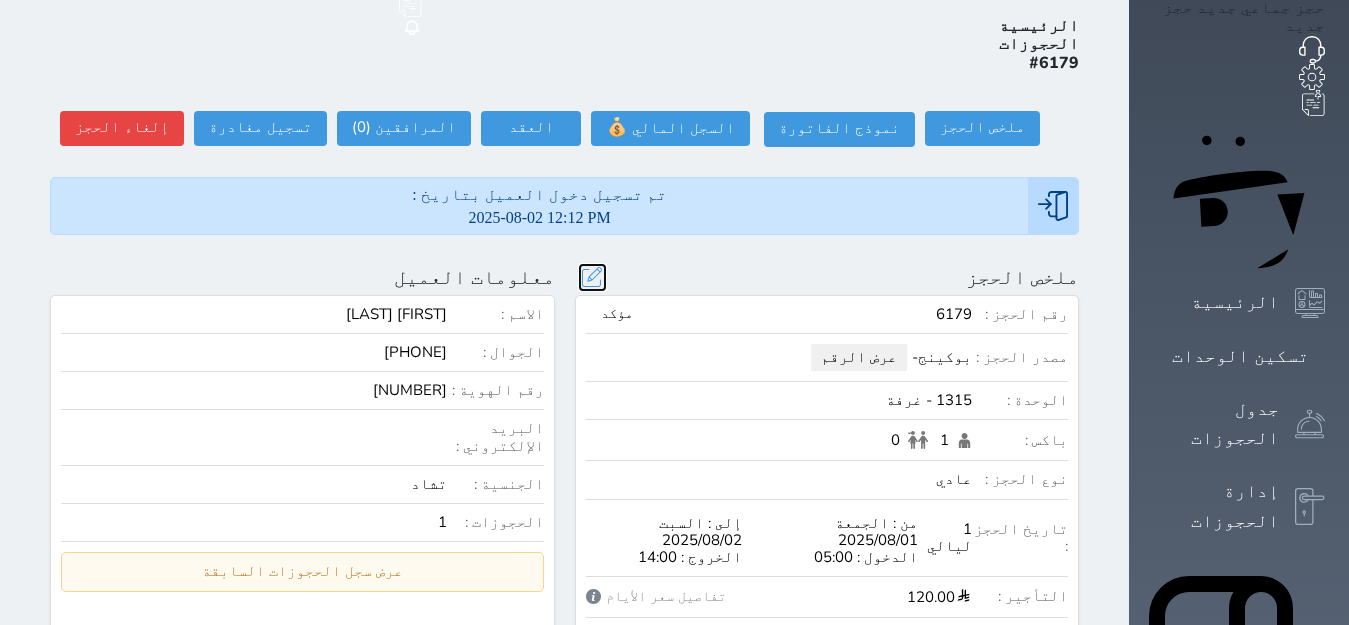 click at bounding box center [592, 277] 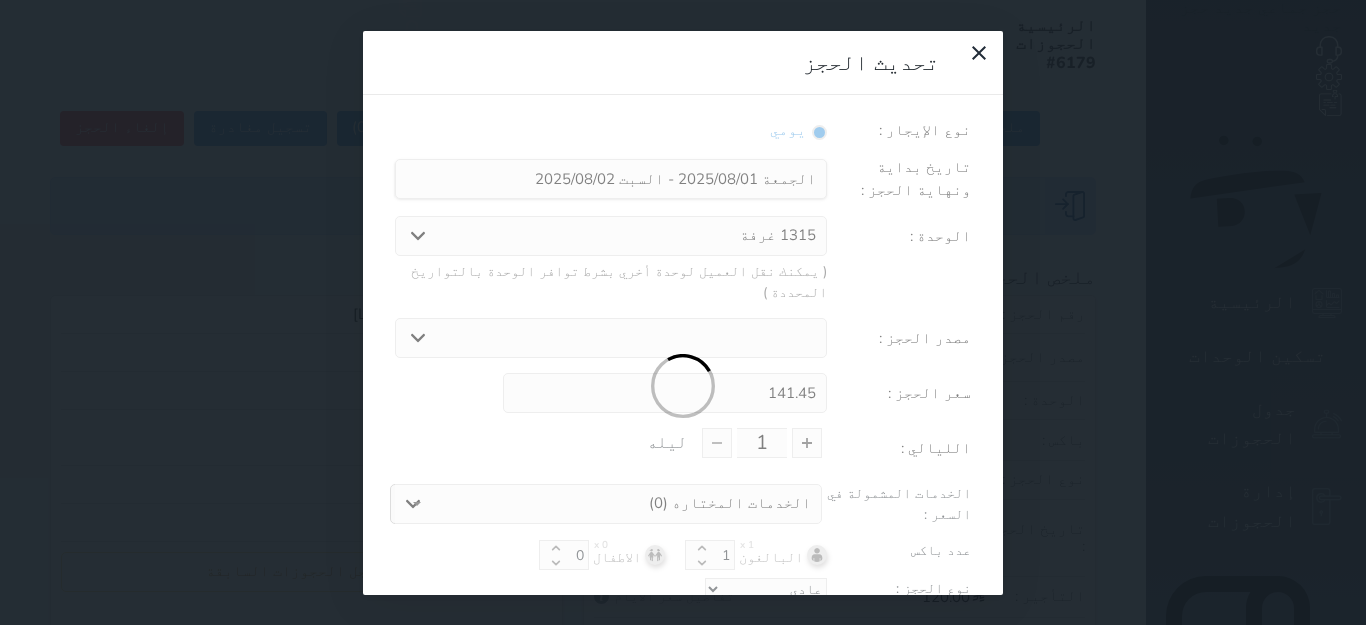select on "16104" 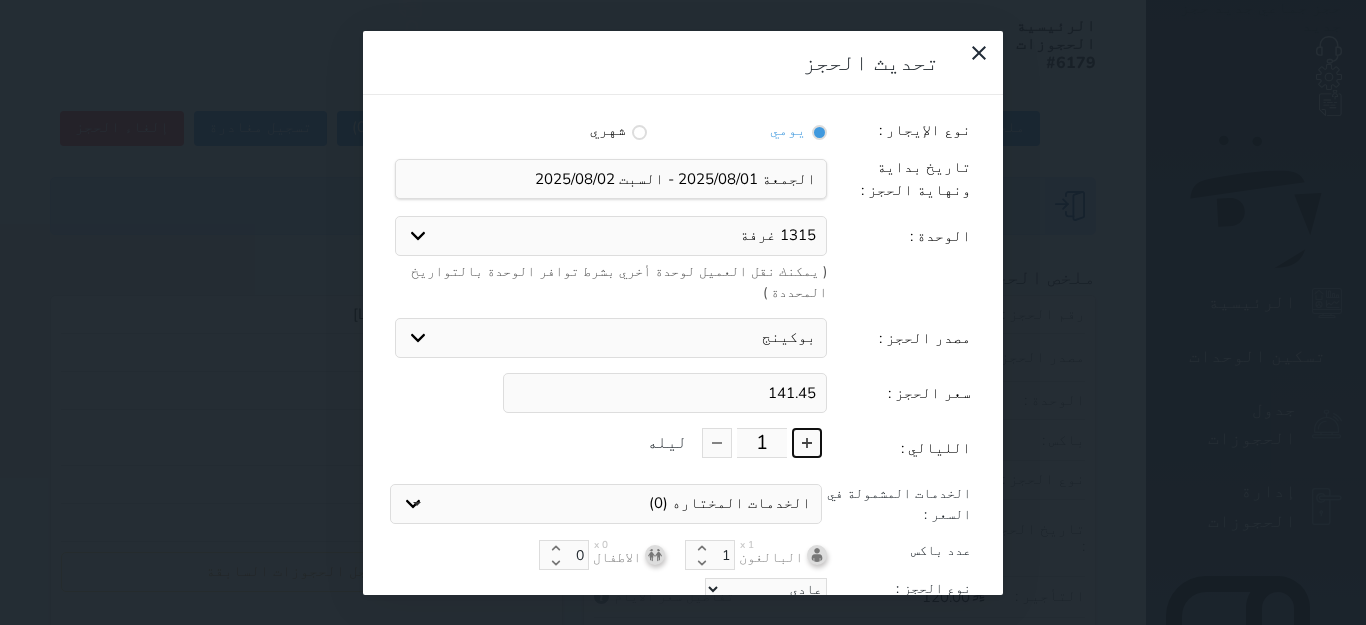 click at bounding box center (807, 443) 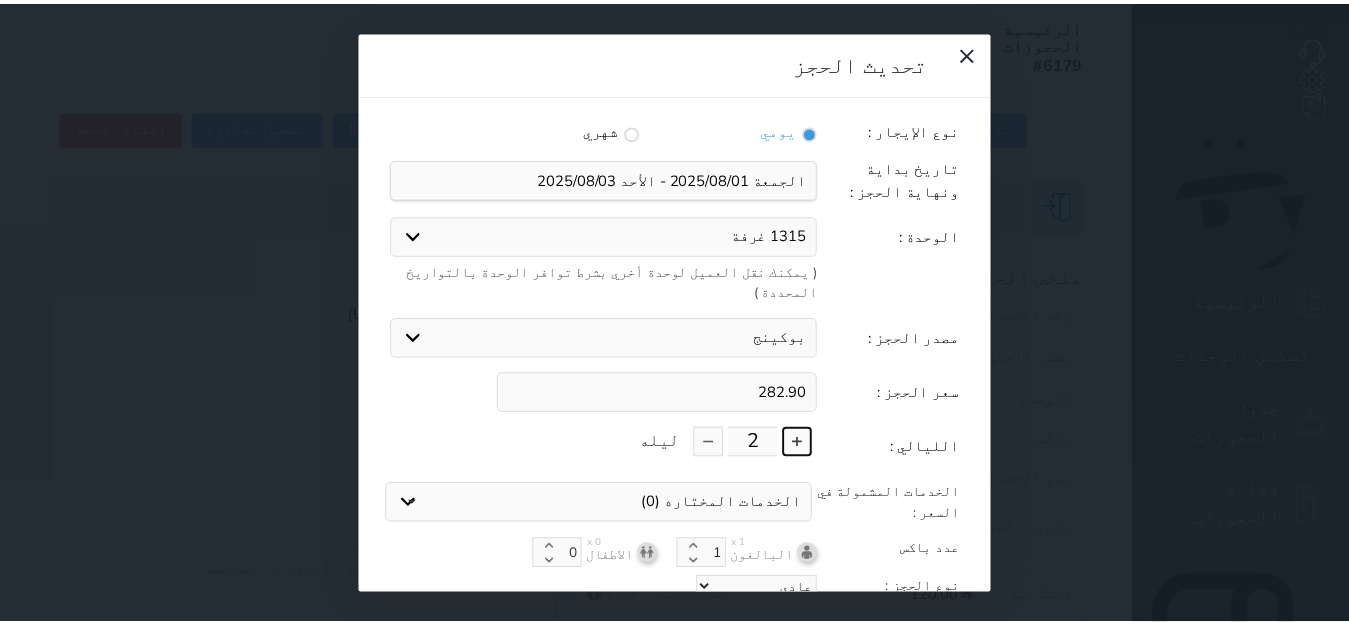 scroll, scrollTop: 45, scrollLeft: 0, axis: vertical 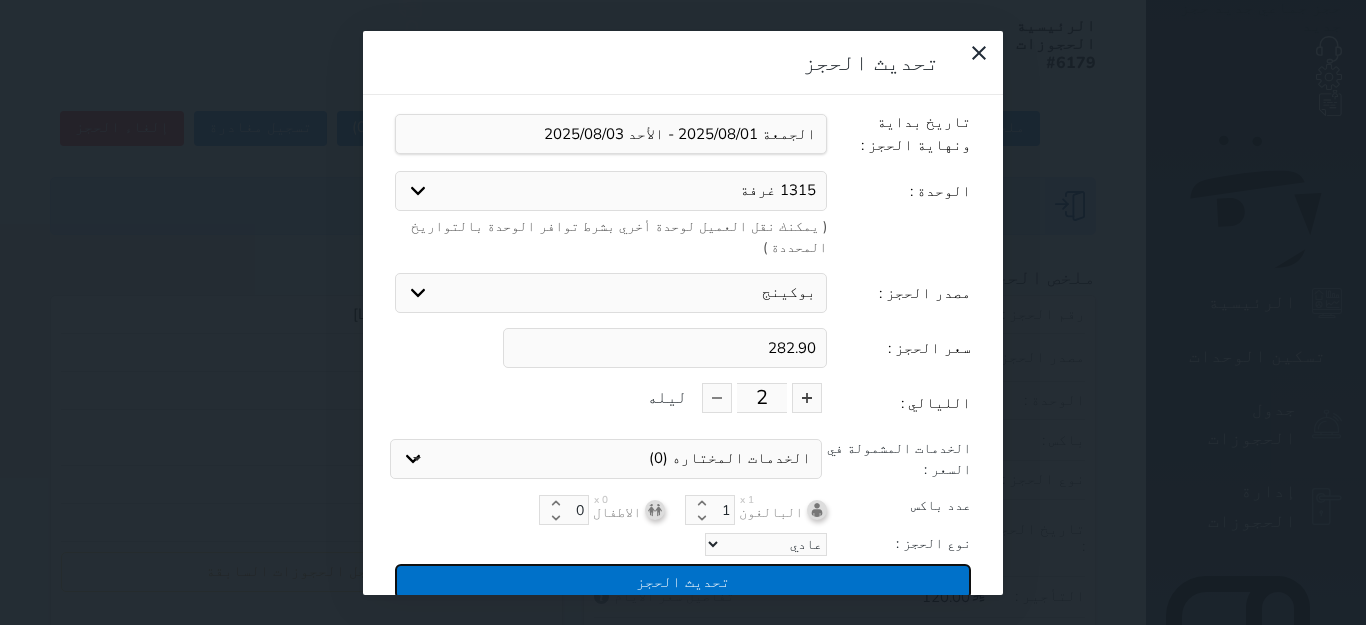 click on "تحديث الحجز" at bounding box center [683, 581] 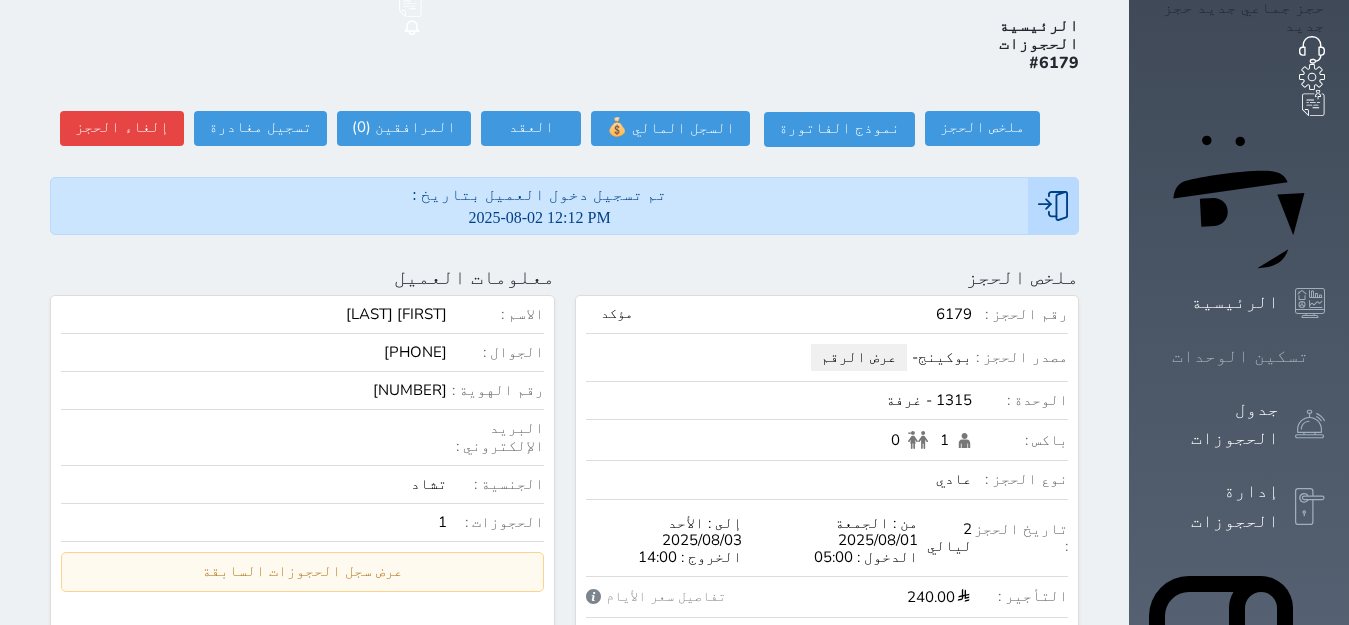 click 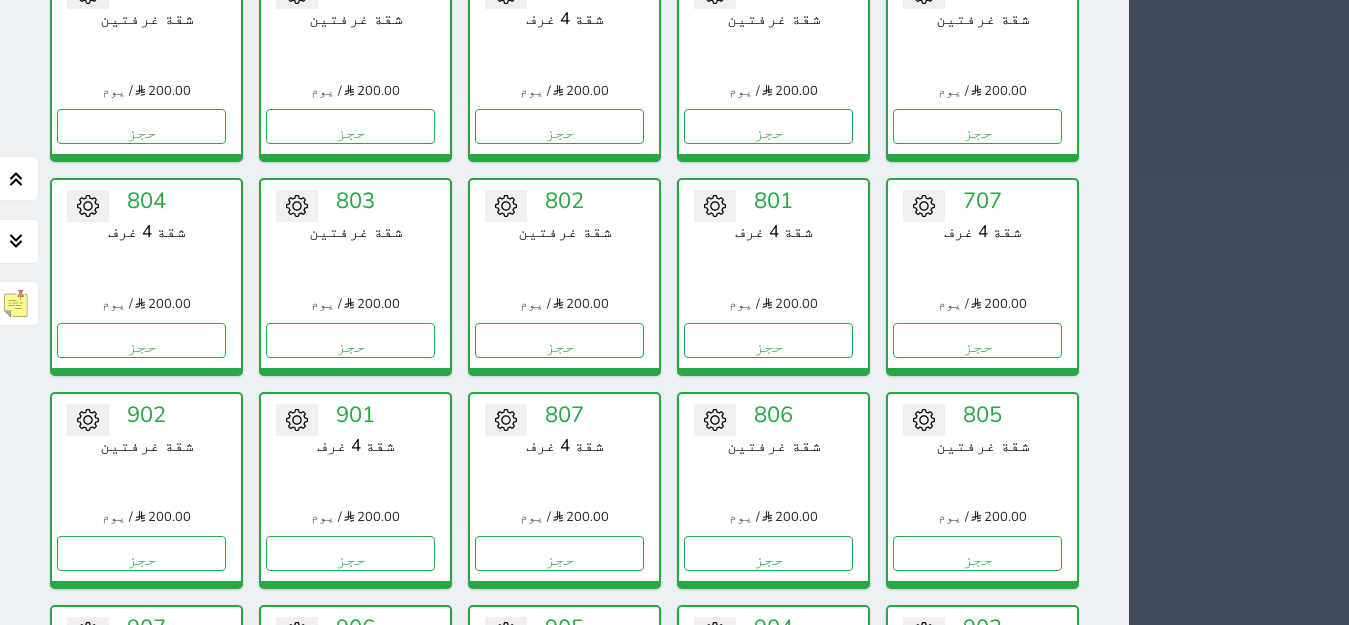 scroll, scrollTop: 2038, scrollLeft: 0, axis: vertical 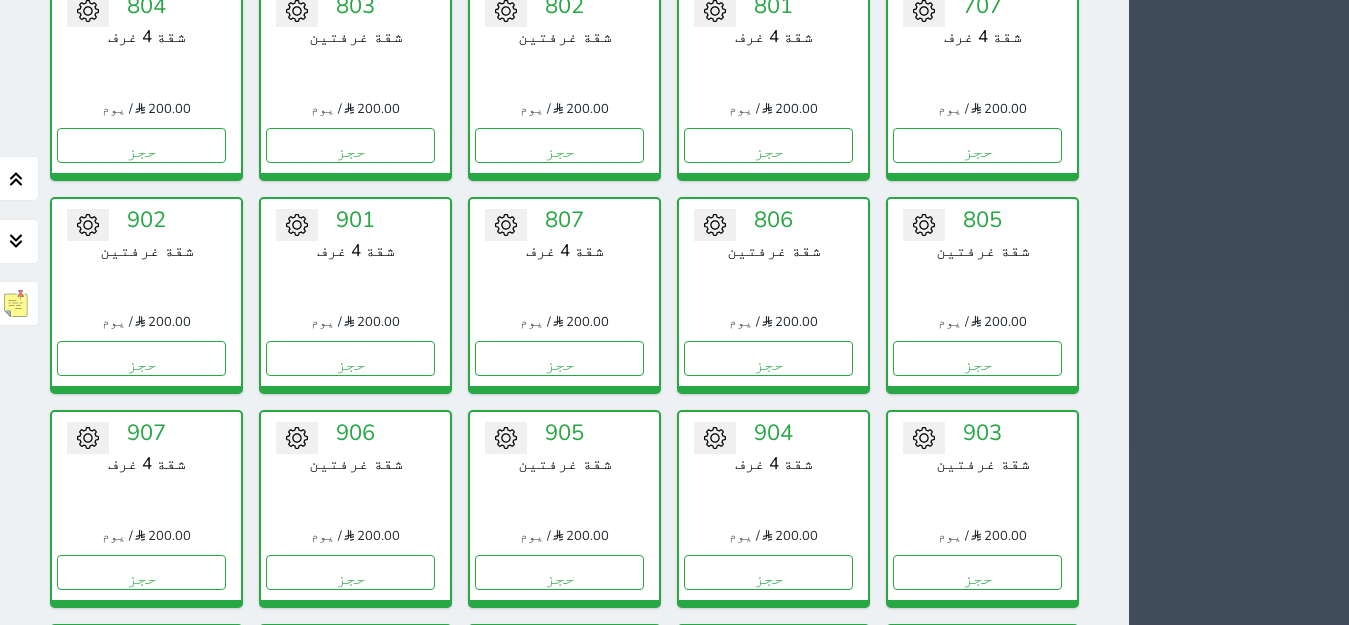 click on "1" at bounding box center [1044, 1212] 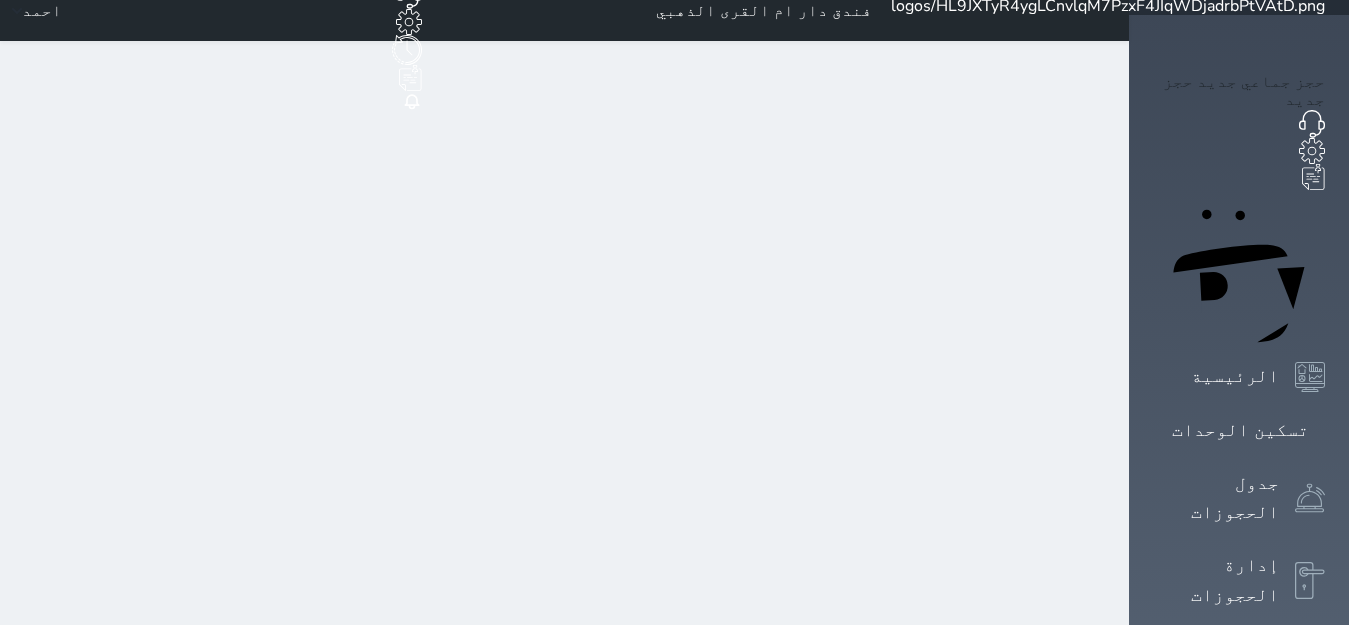 scroll, scrollTop: 0, scrollLeft: 0, axis: both 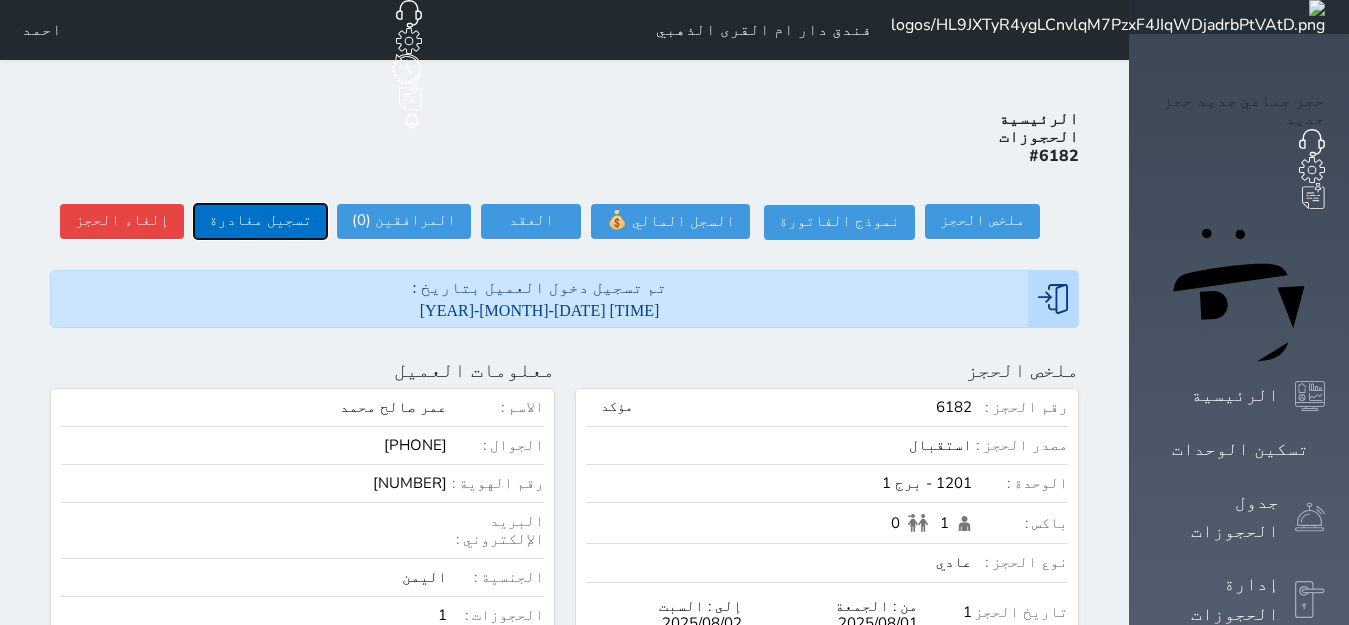 click on "تسجيل مغادرة" at bounding box center [260, 221] 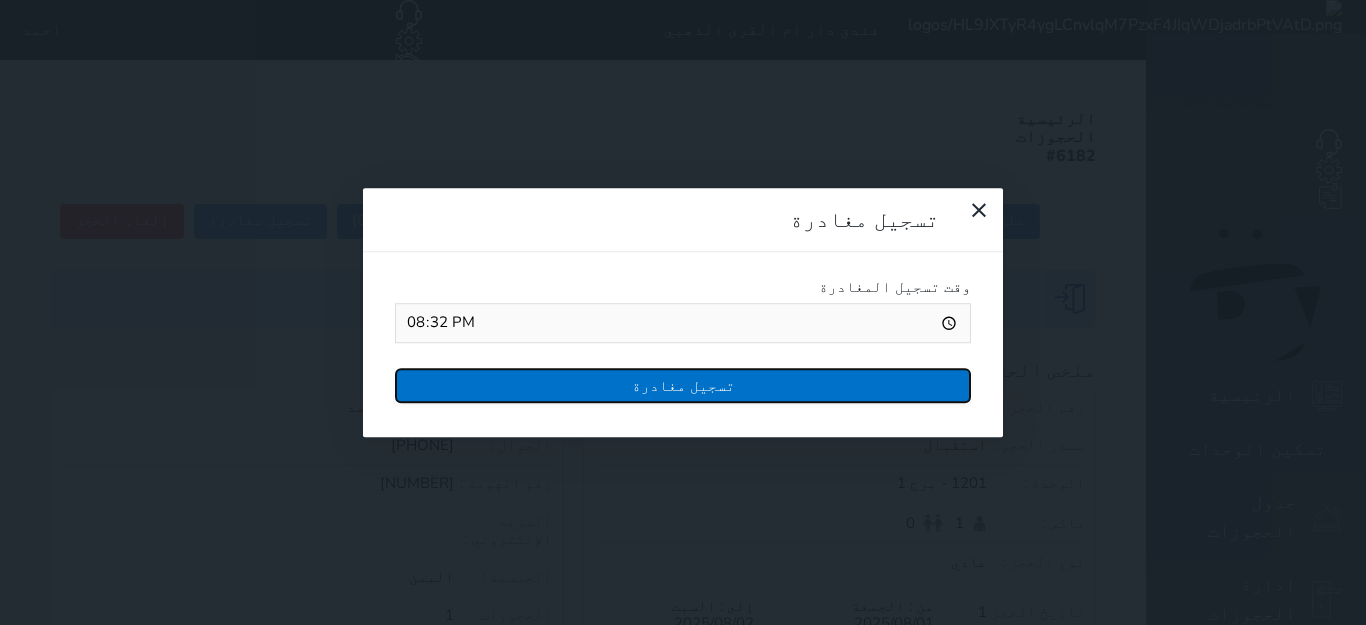 click on "تسجيل مغادرة" at bounding box center [683, 385] 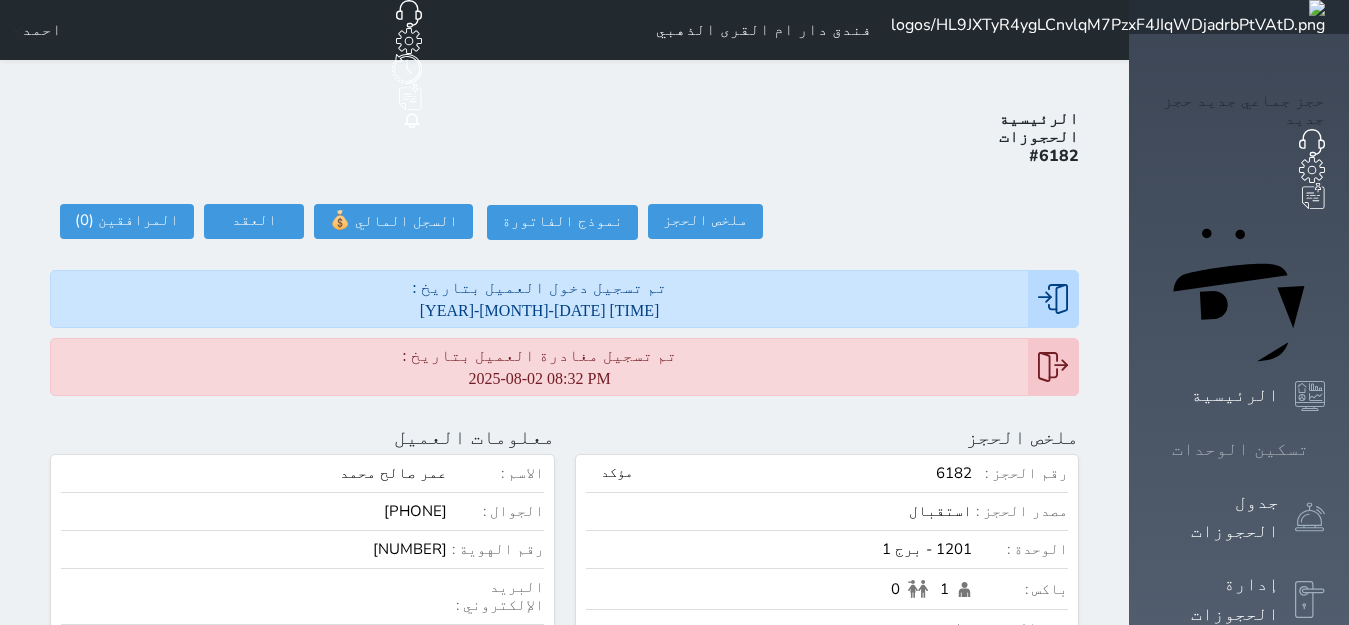 click 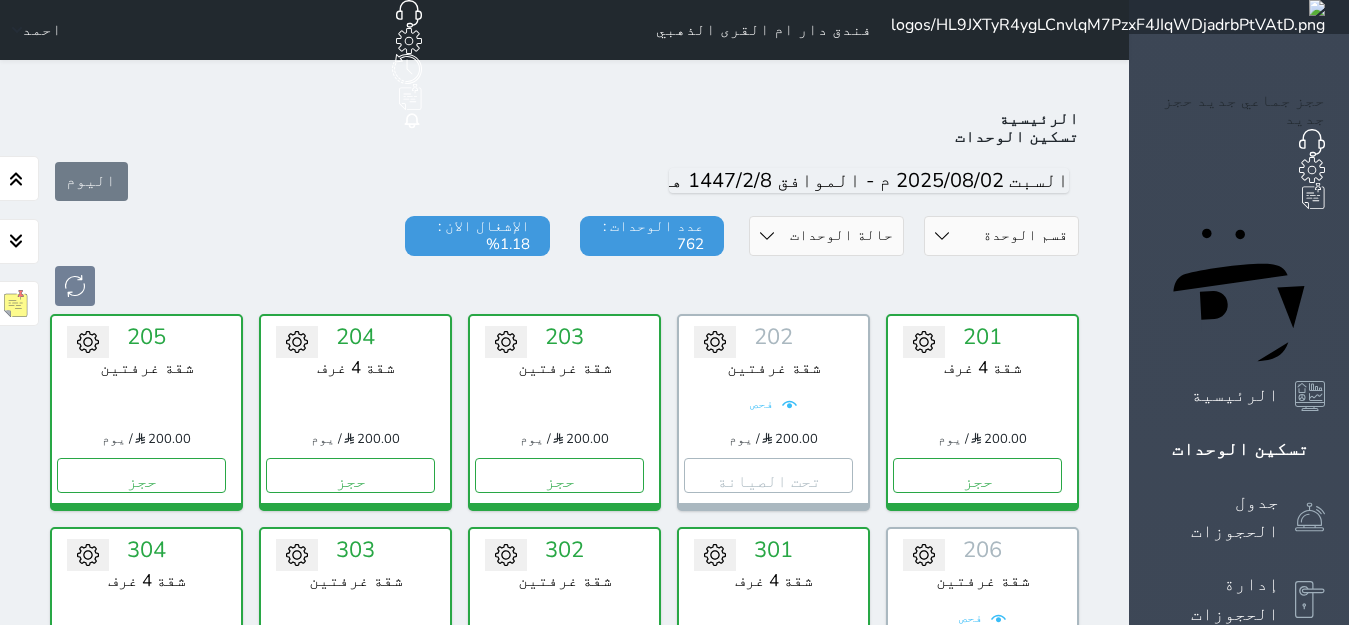 scroll, scrollTop: 78, scrollLeft: 0, axis: vertical 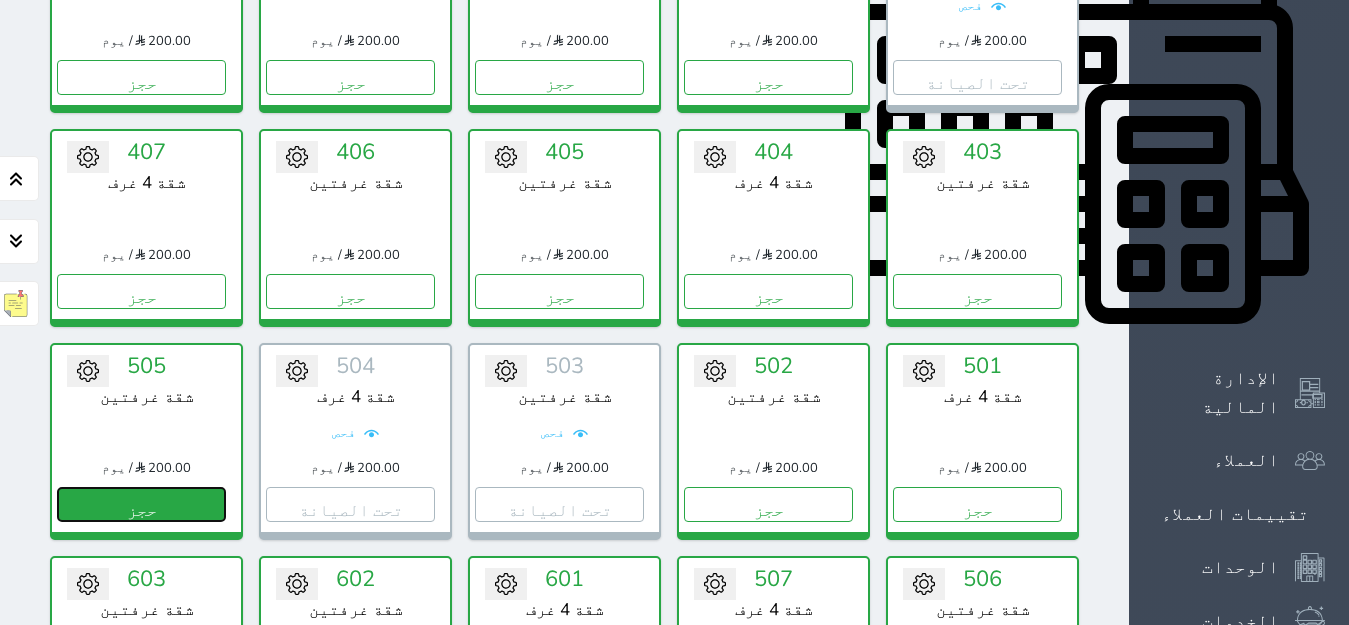 click on "حجز" at bounding box center (141, 504) 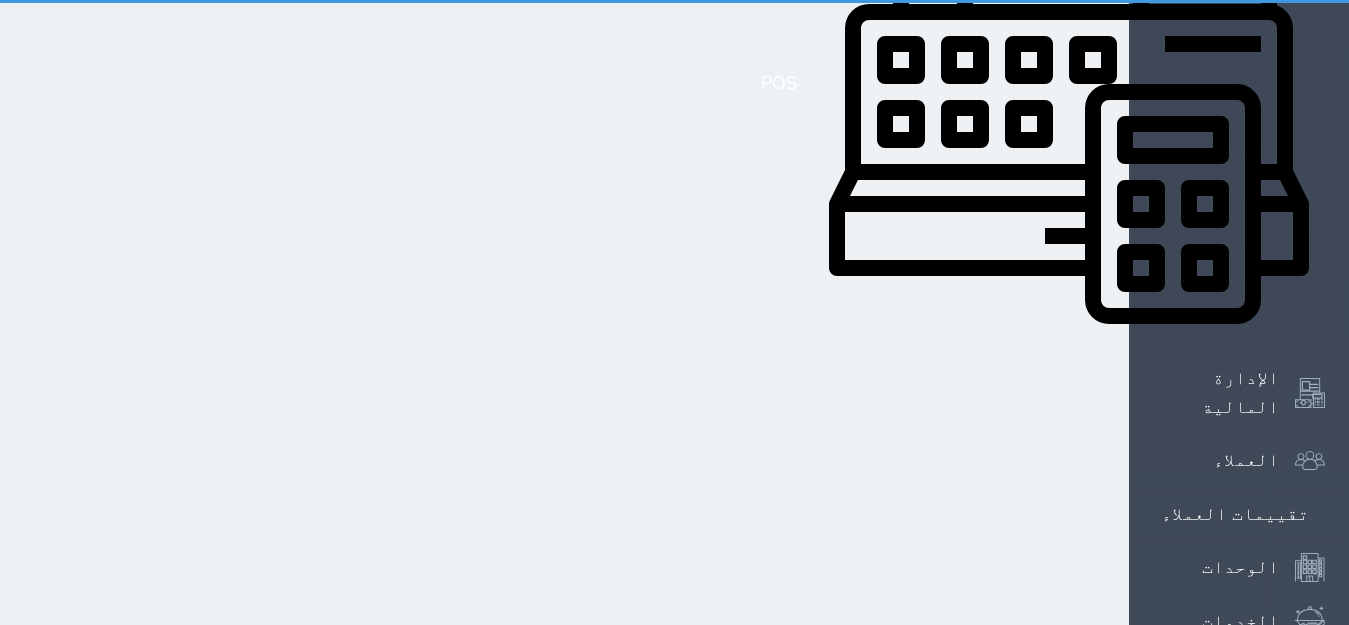 scroll, scrollTop: 212, scrollLeft: 0, axis: vertical 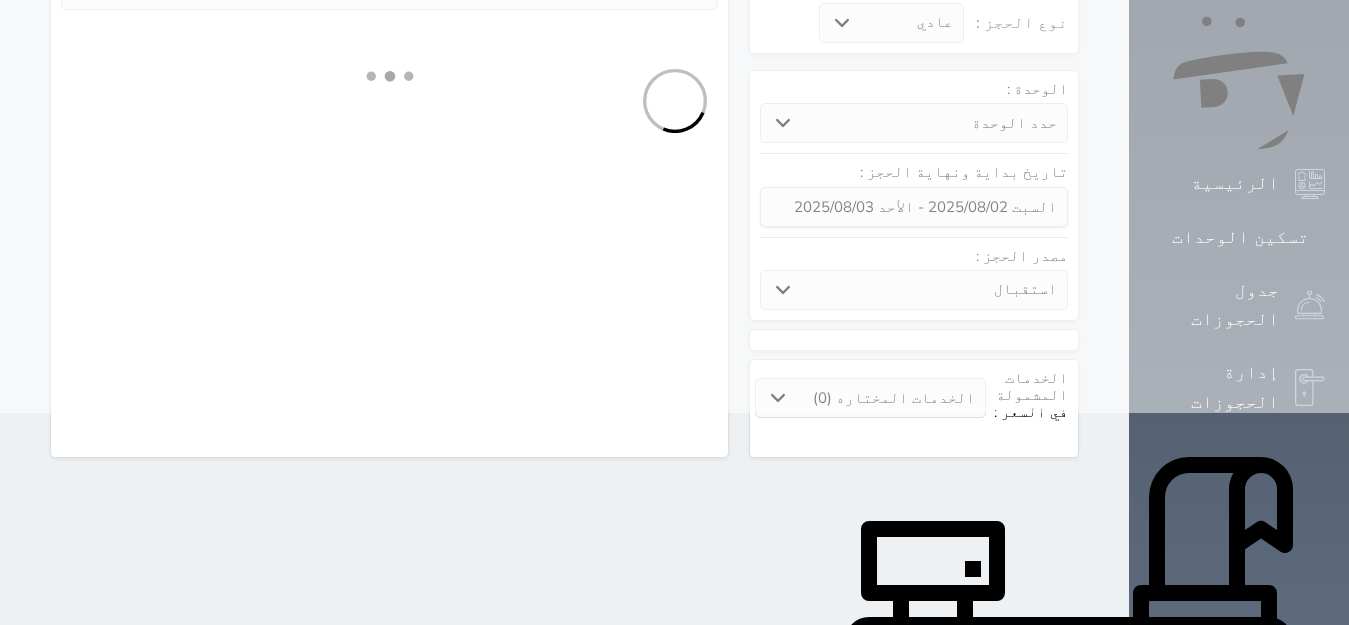 select 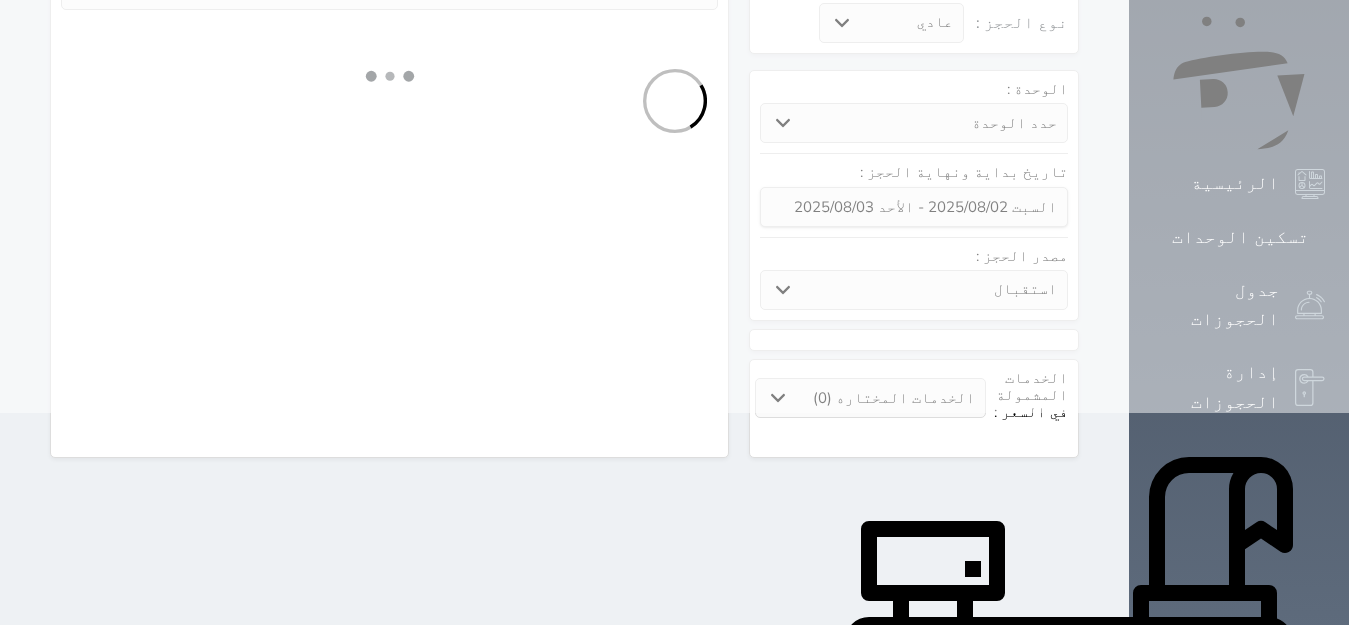 select on "16102" 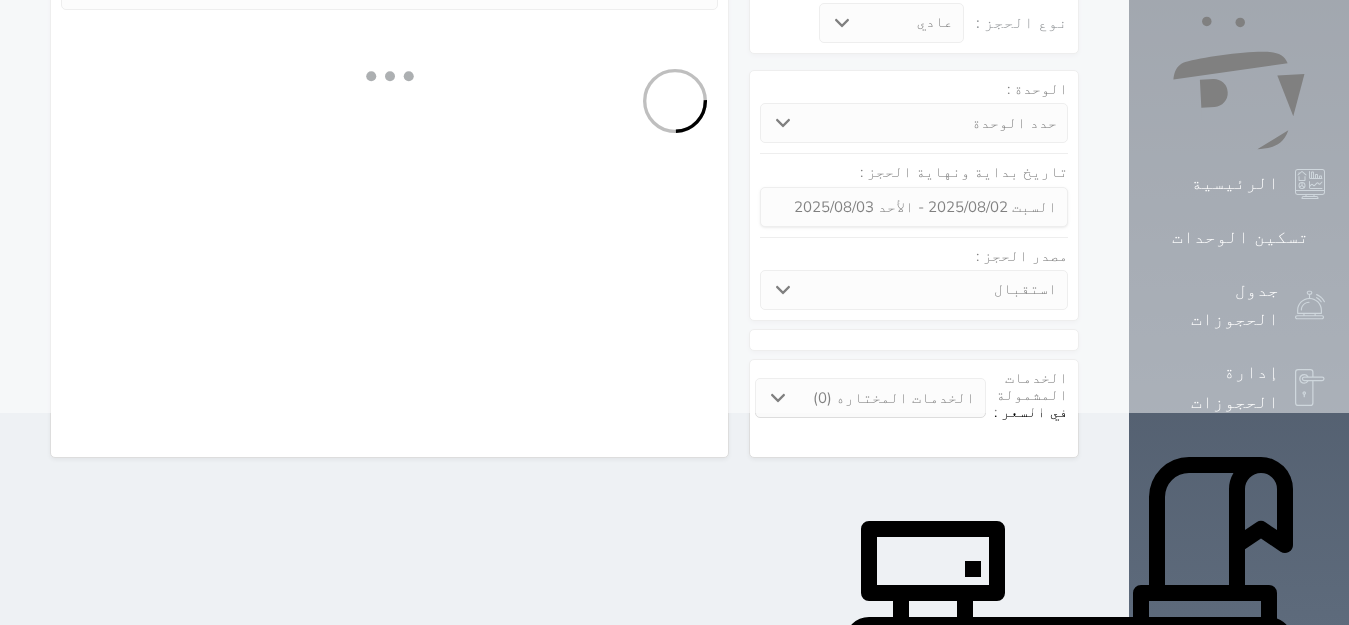 scroll, scrollTop: 0, scrollLeft: 0, axis: both 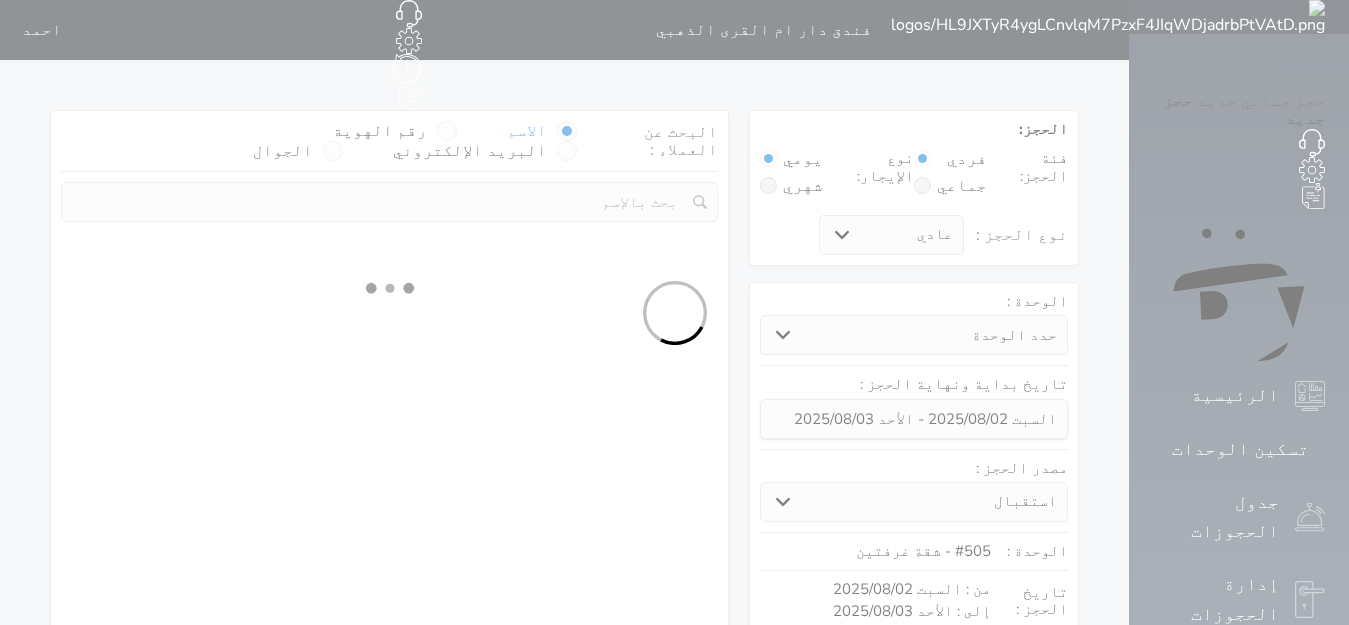 select 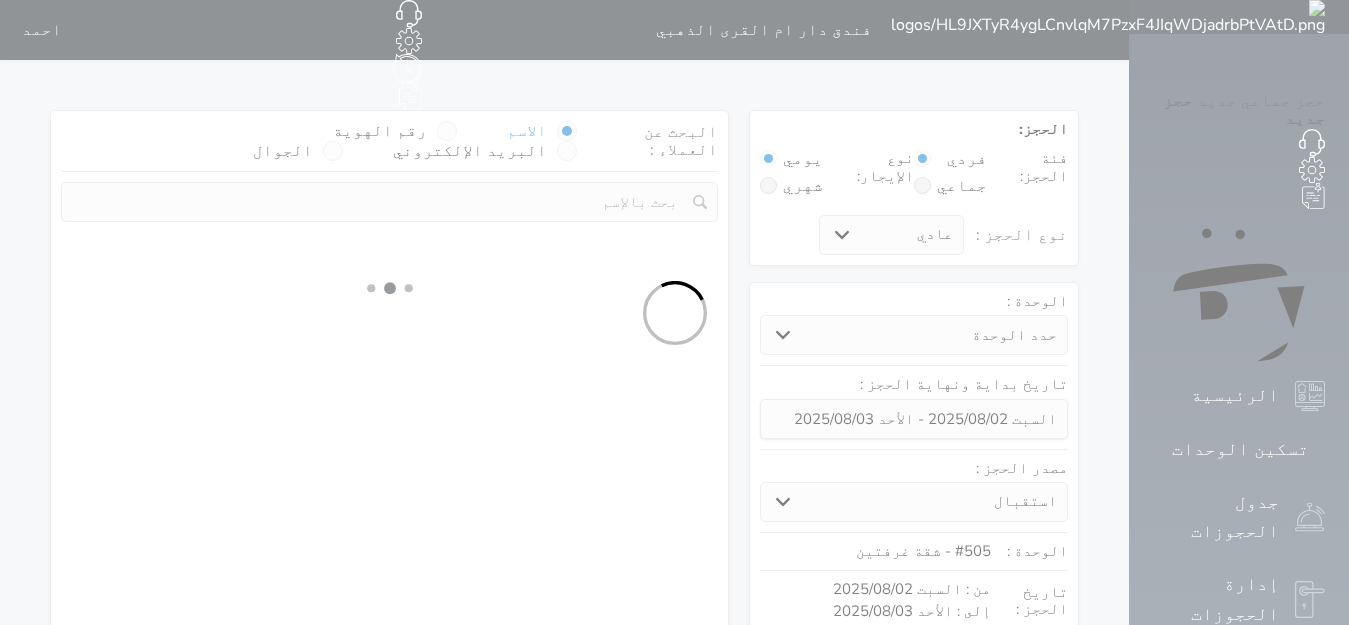 select on "113" 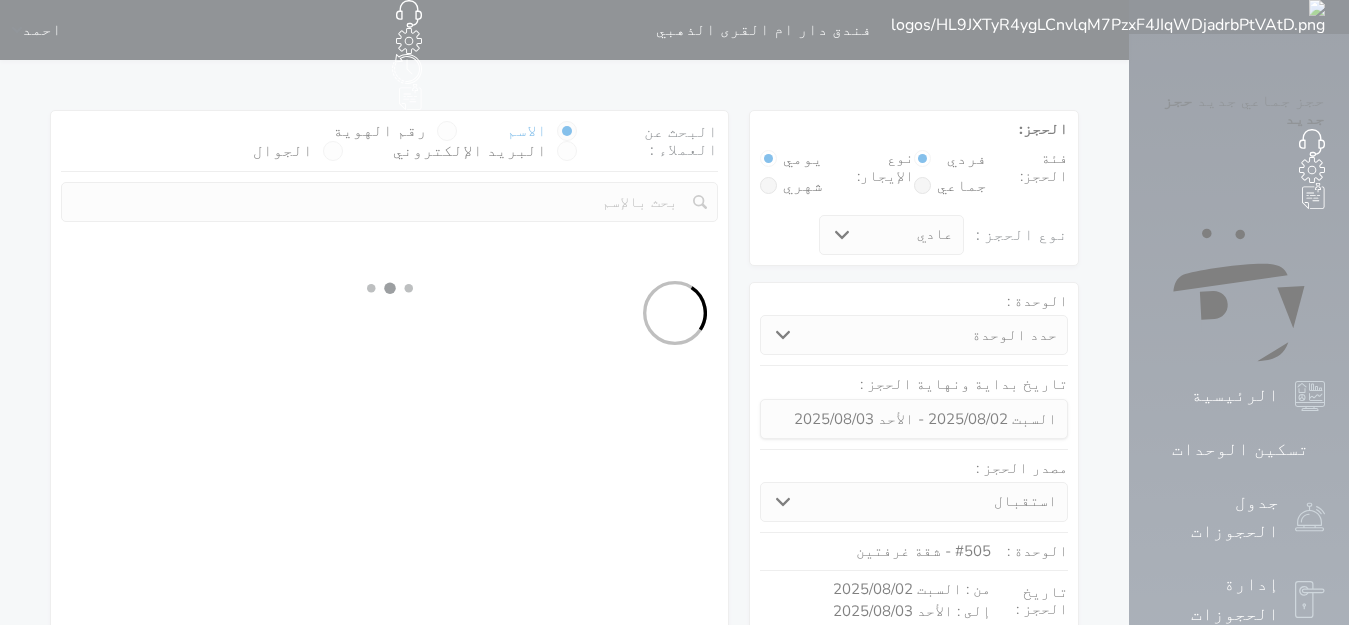 select on "1" 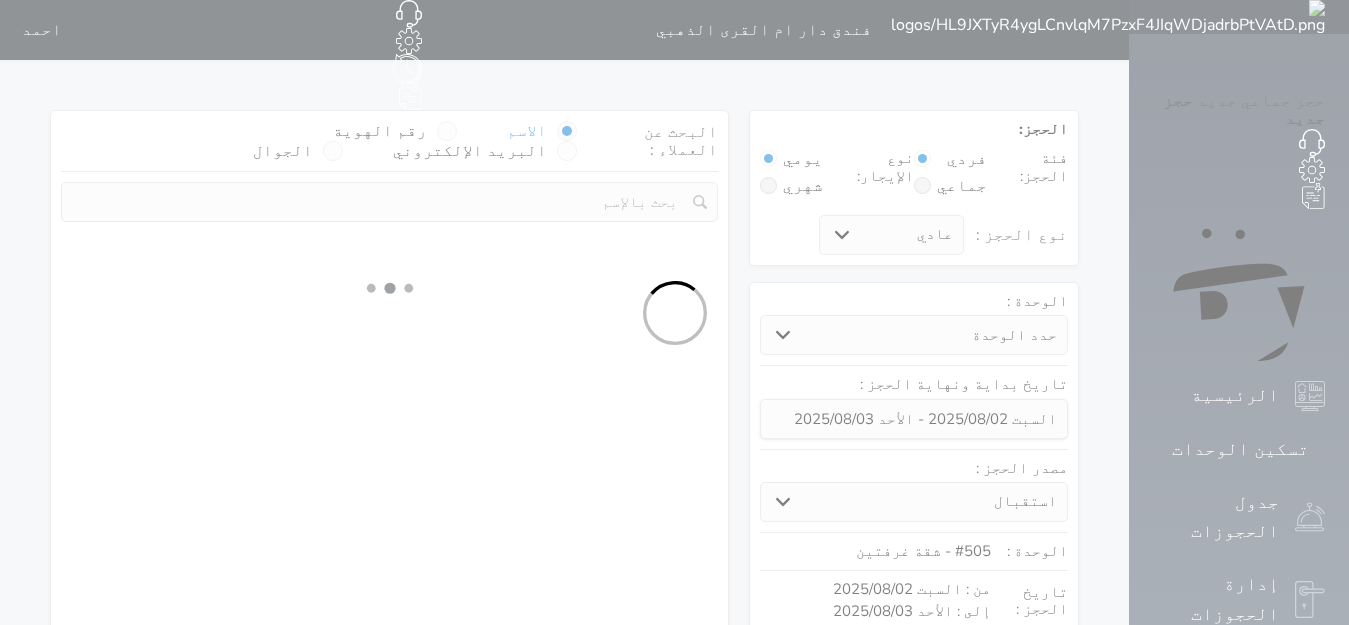 select 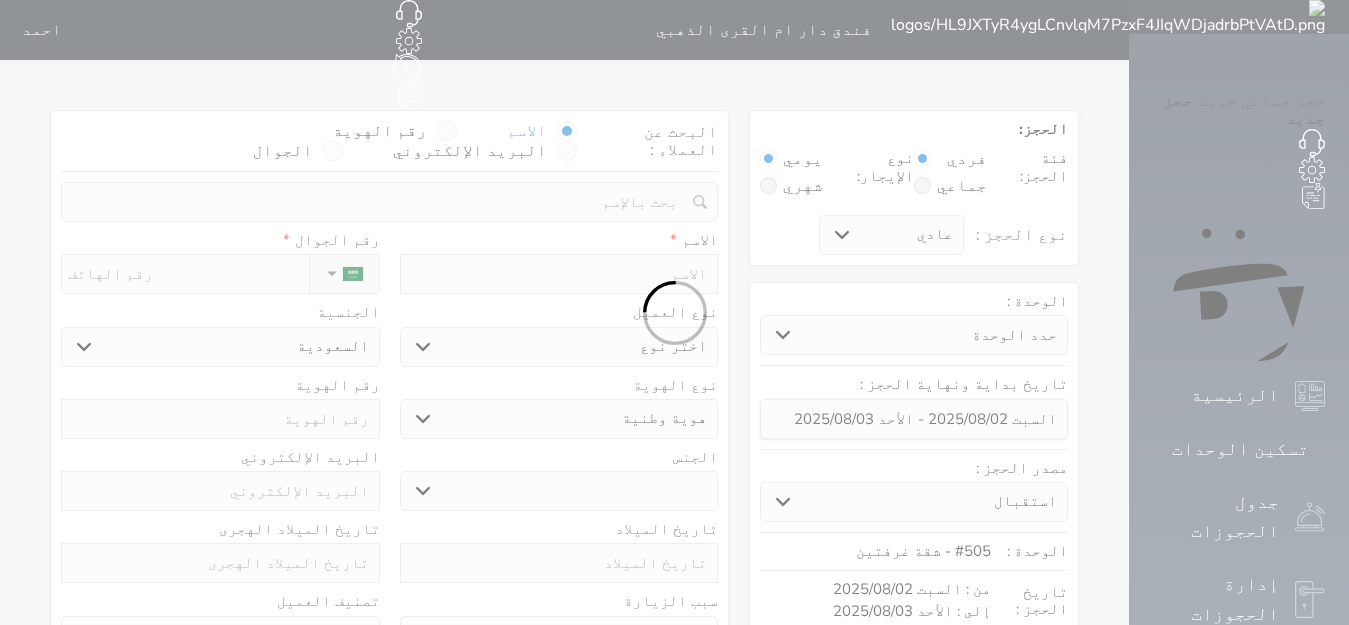 select 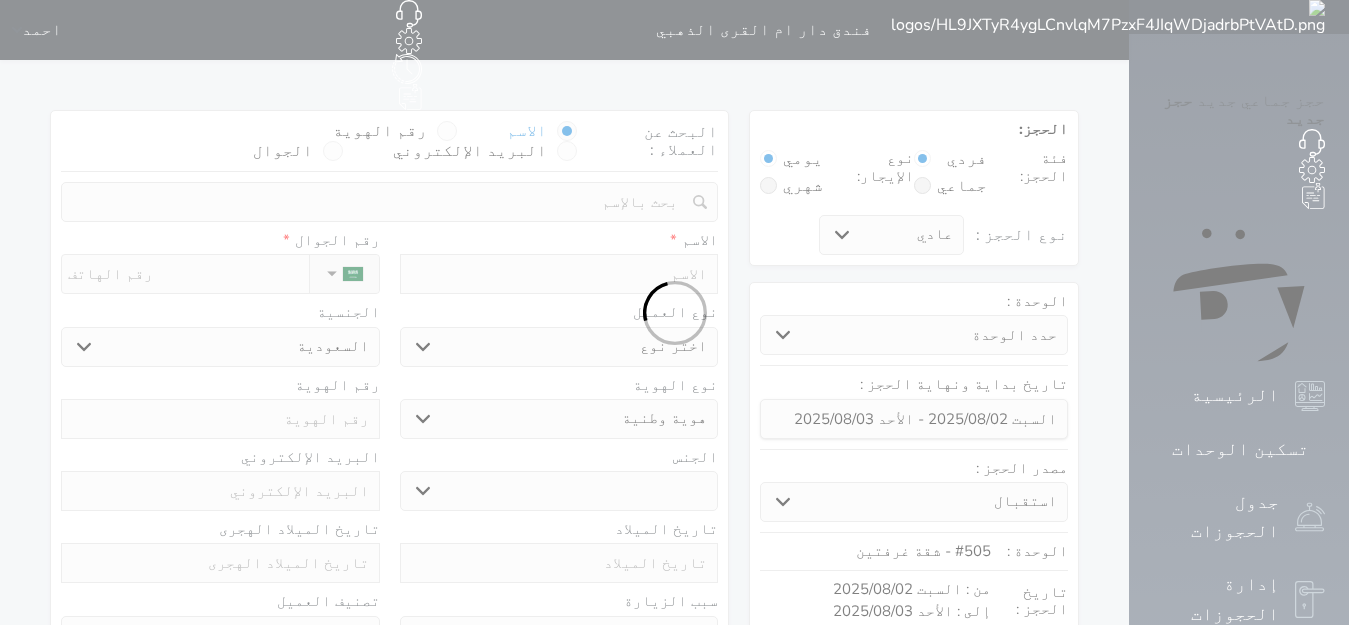 select 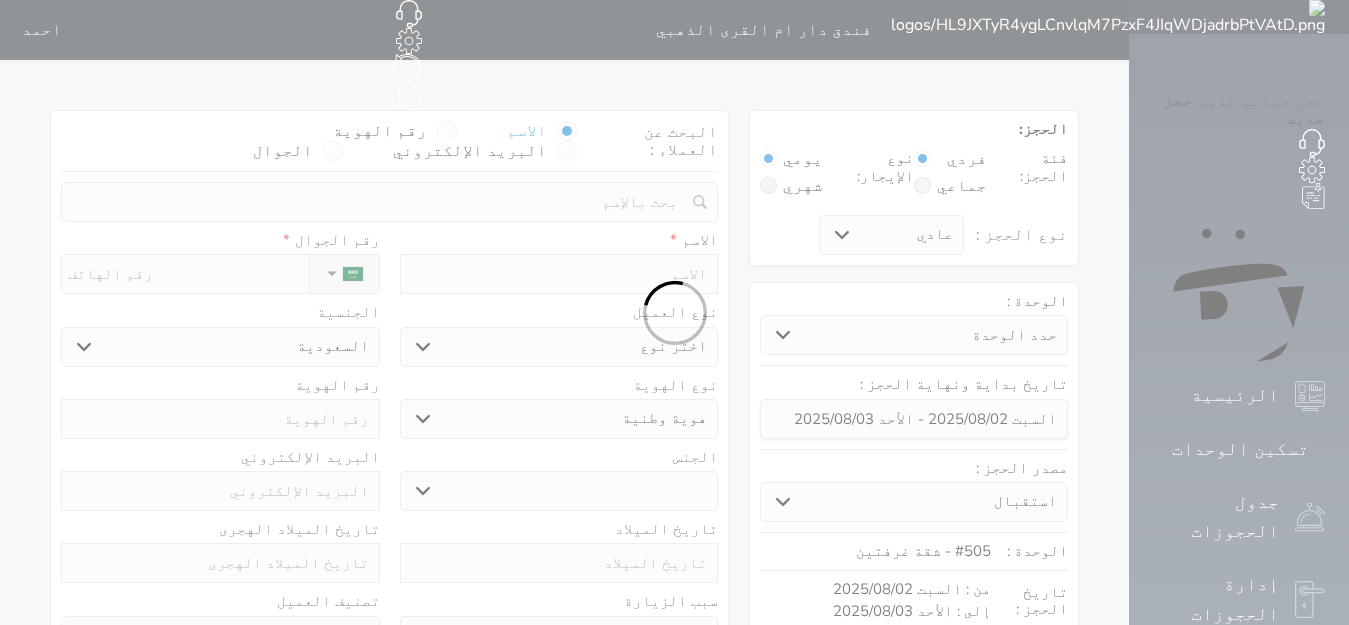 select 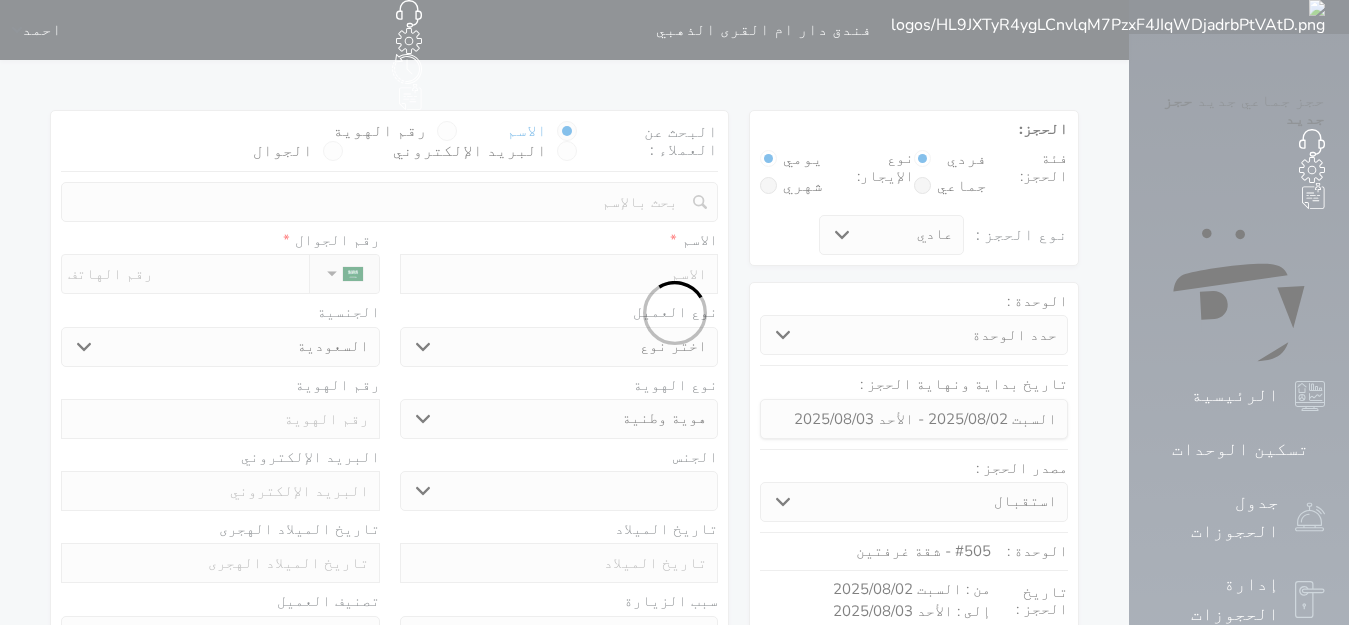 select 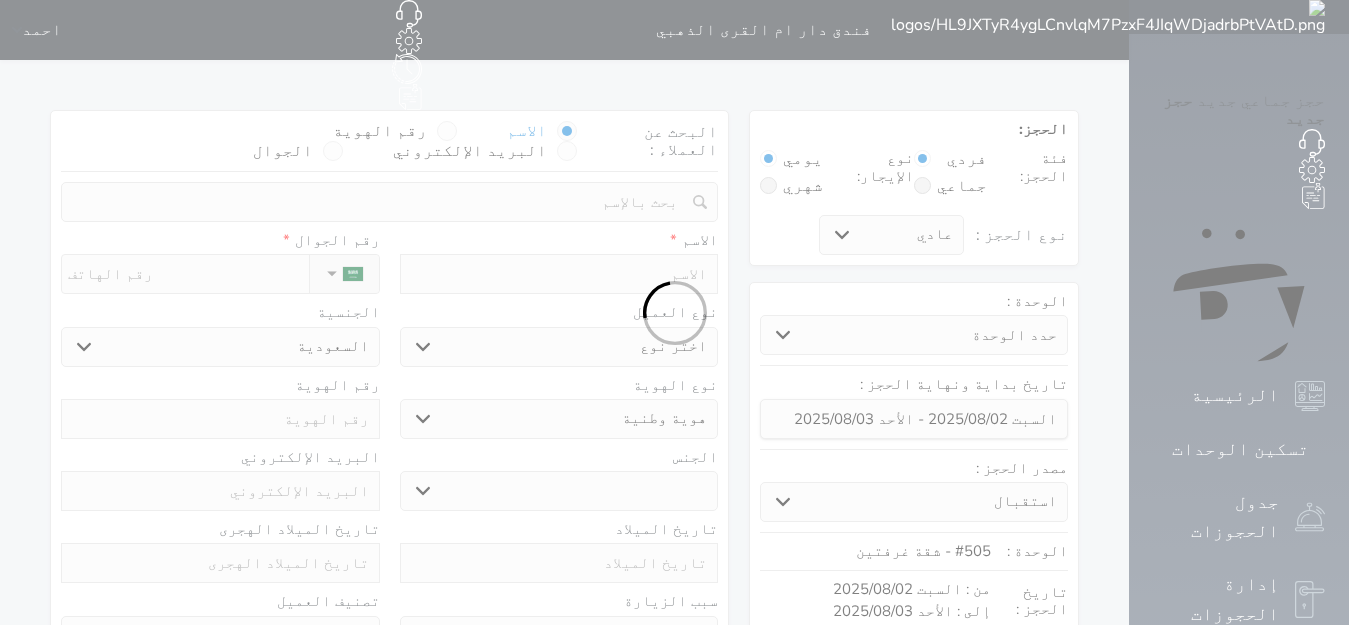 select 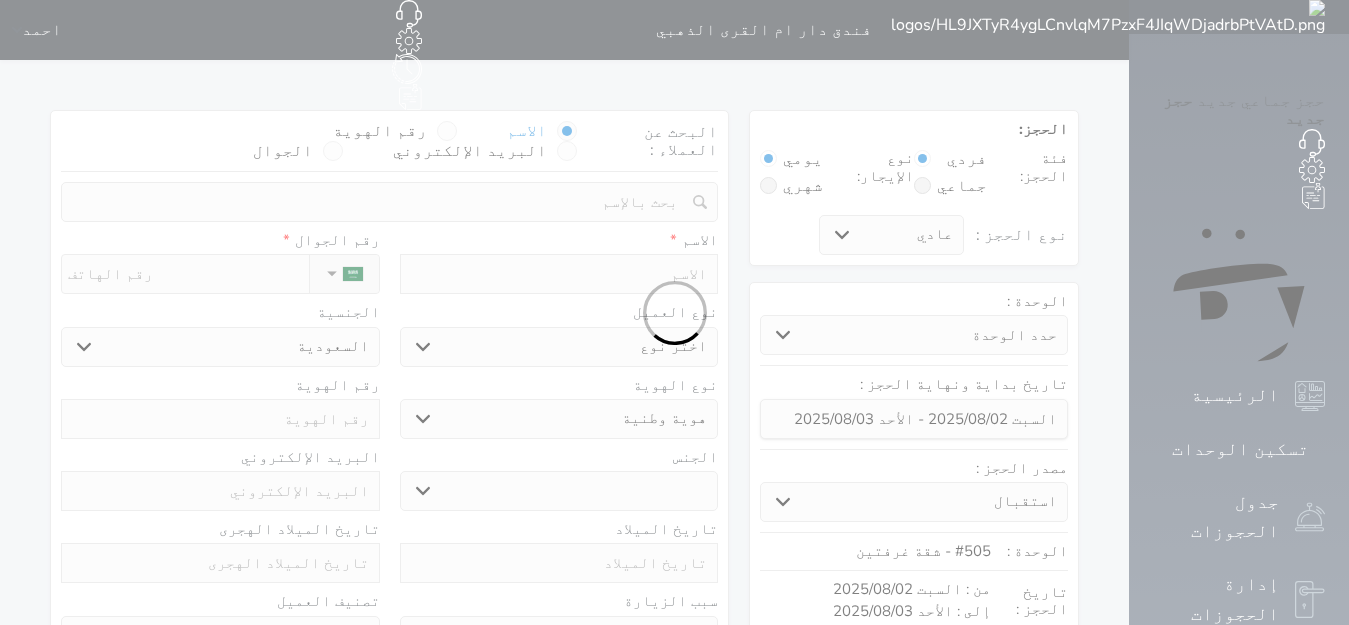 select 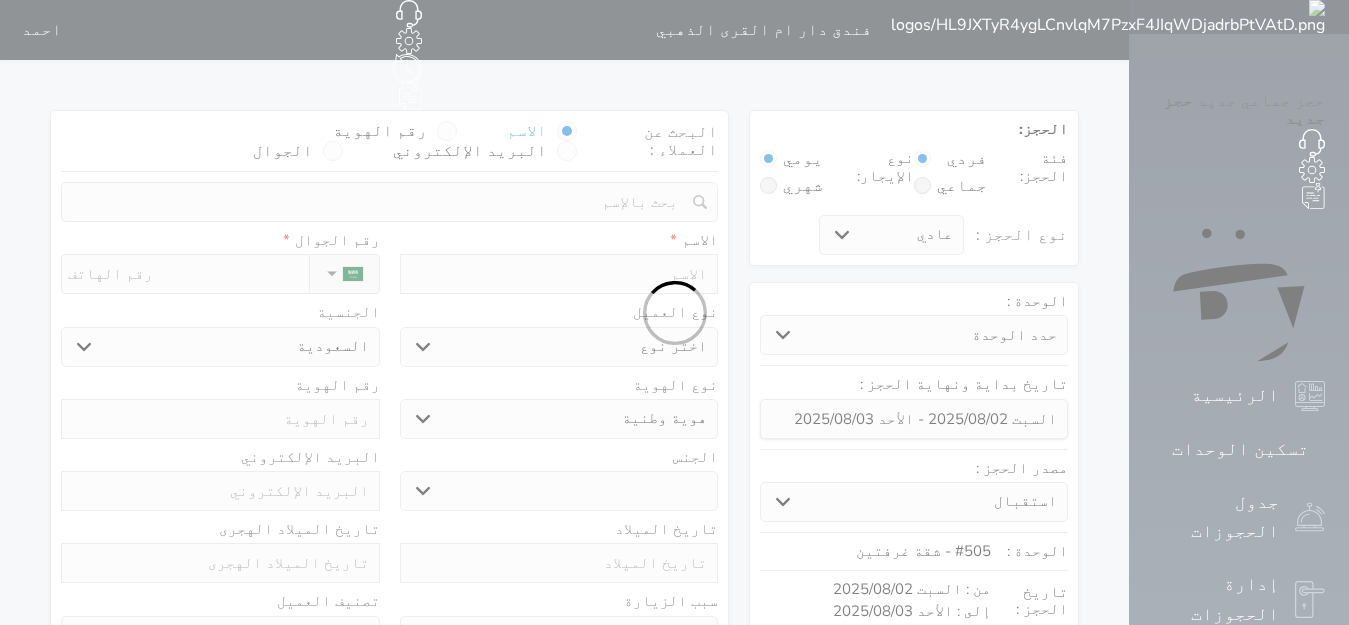 select 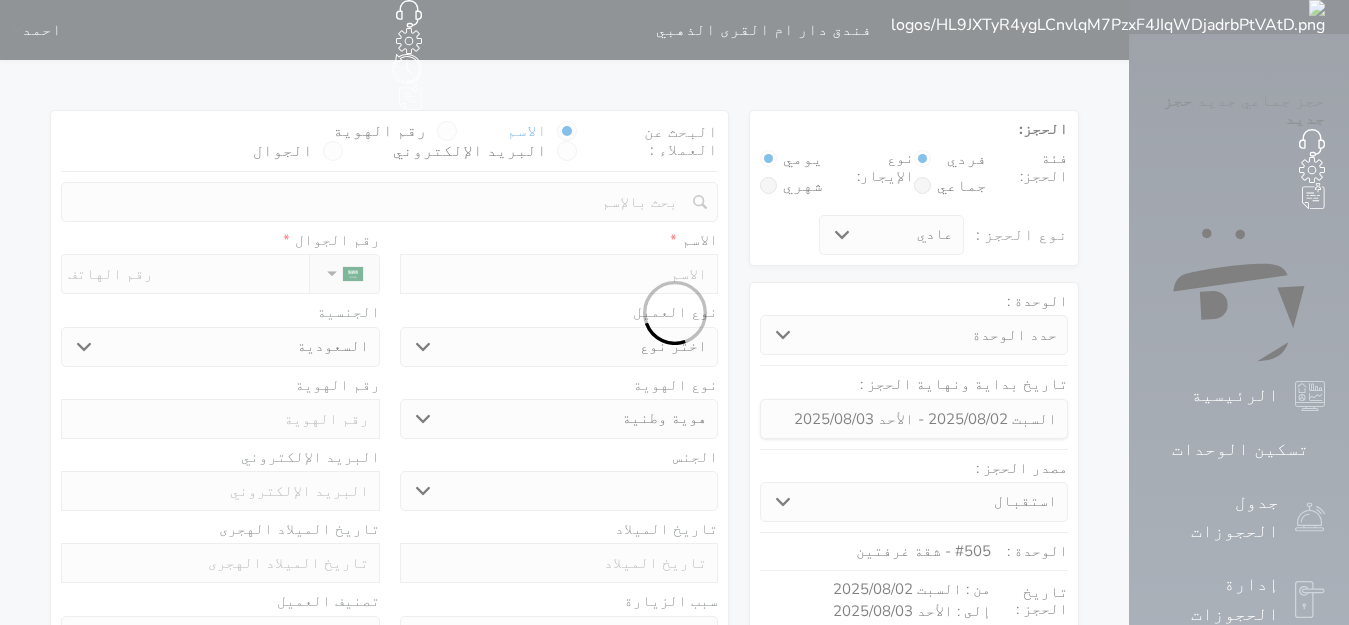 select on "1" 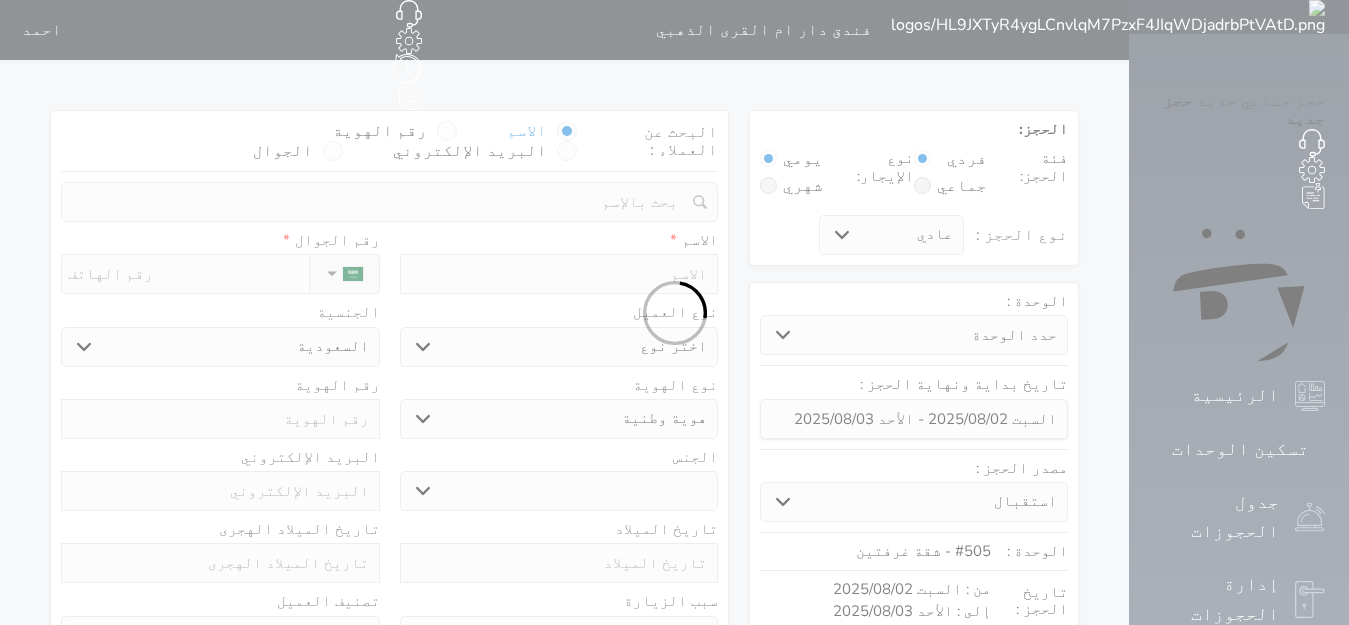 select on "7" 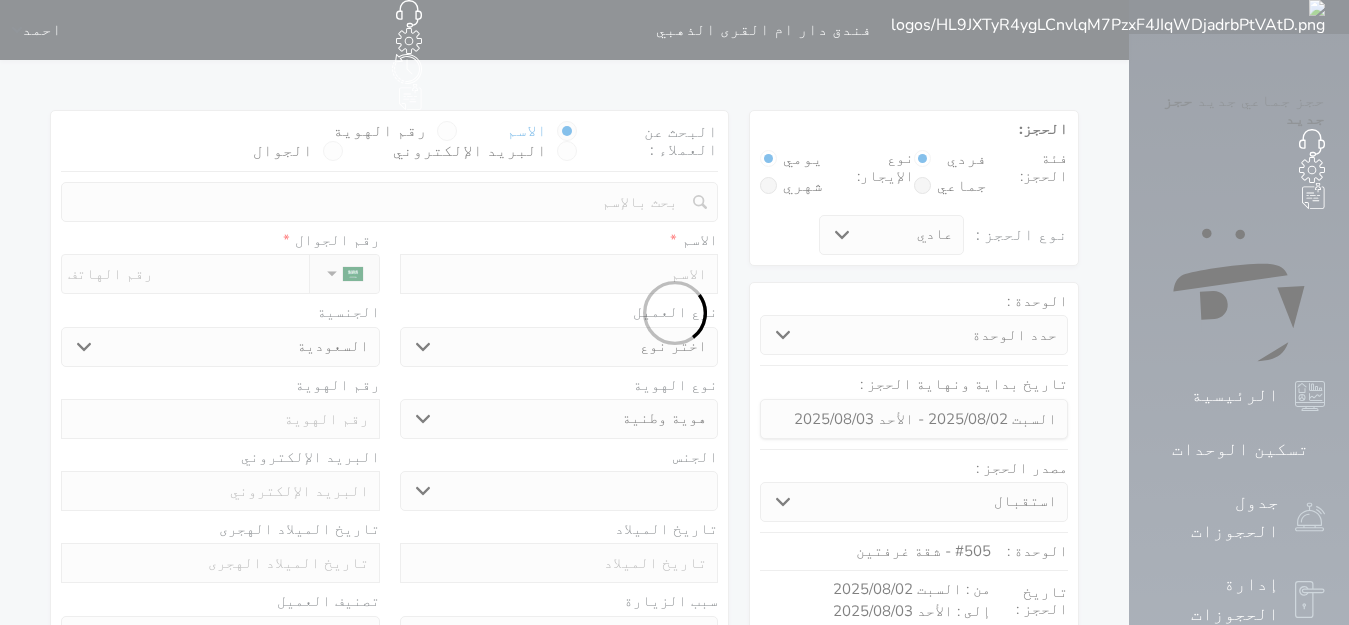 select 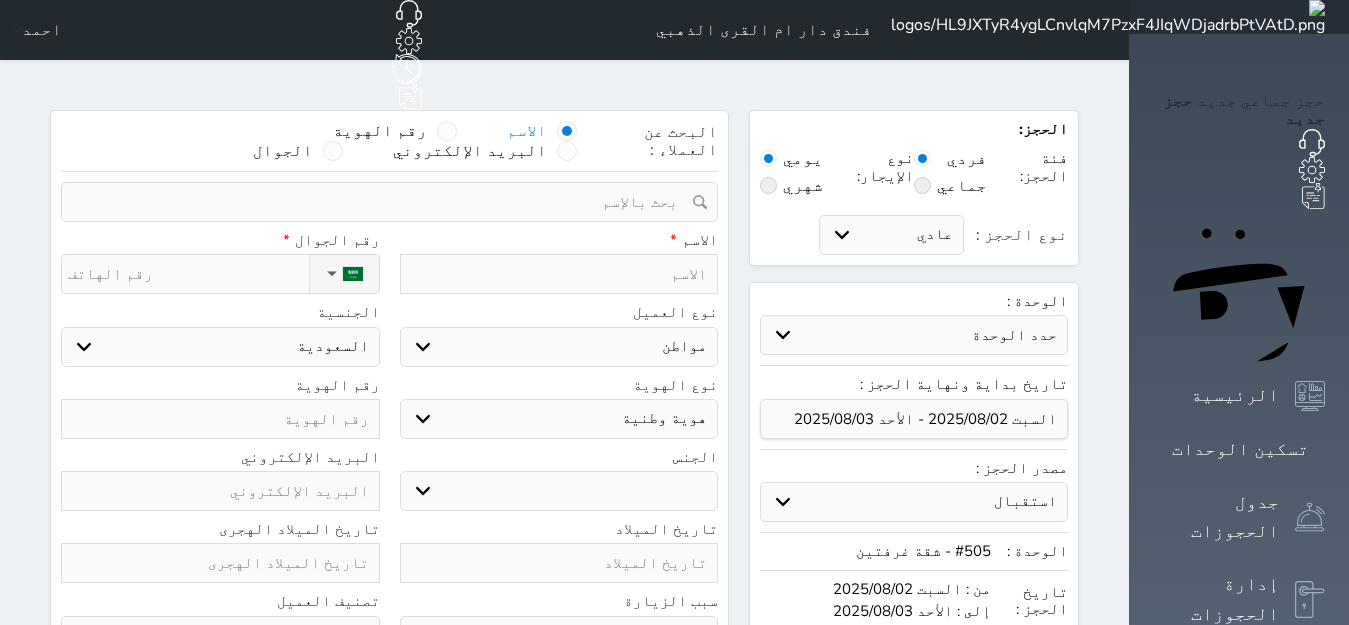click at bounding box center [559, 274] 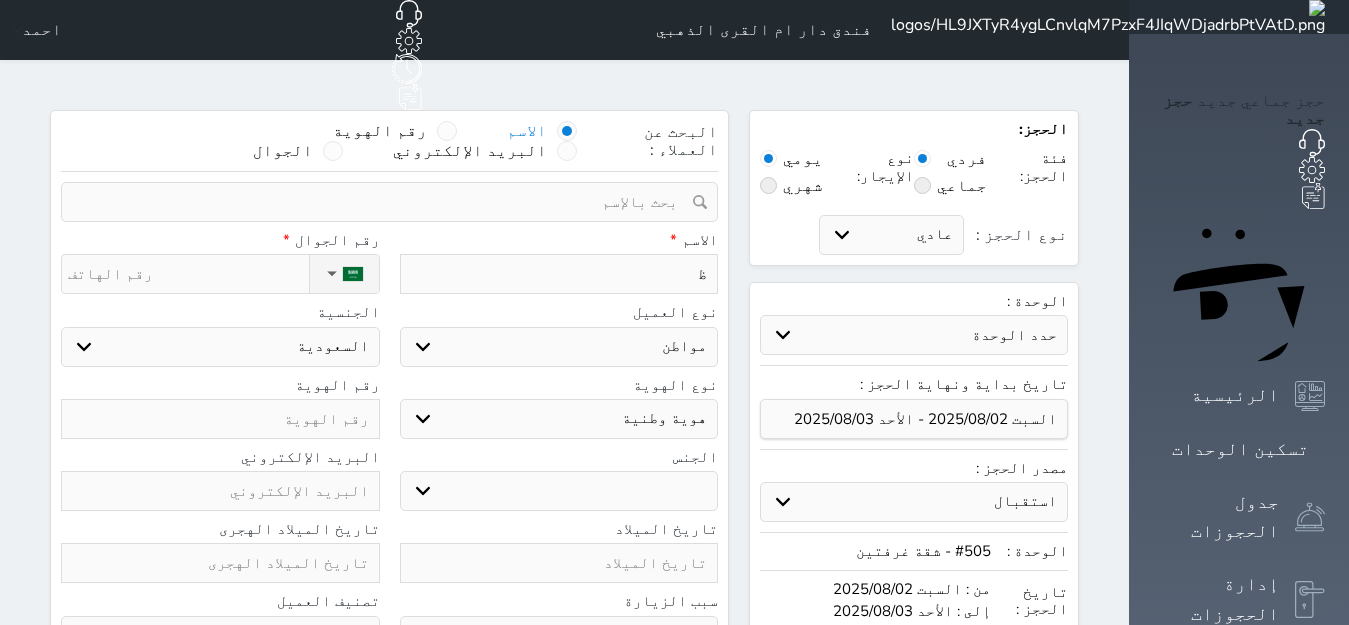 select 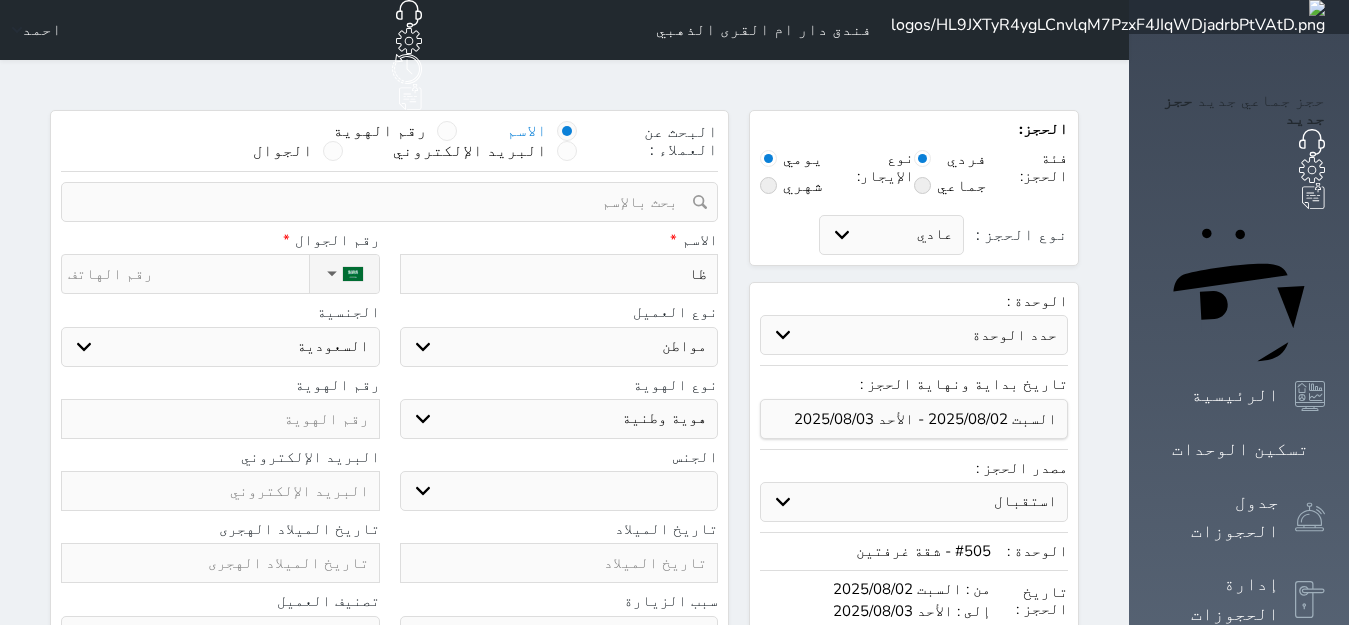 select 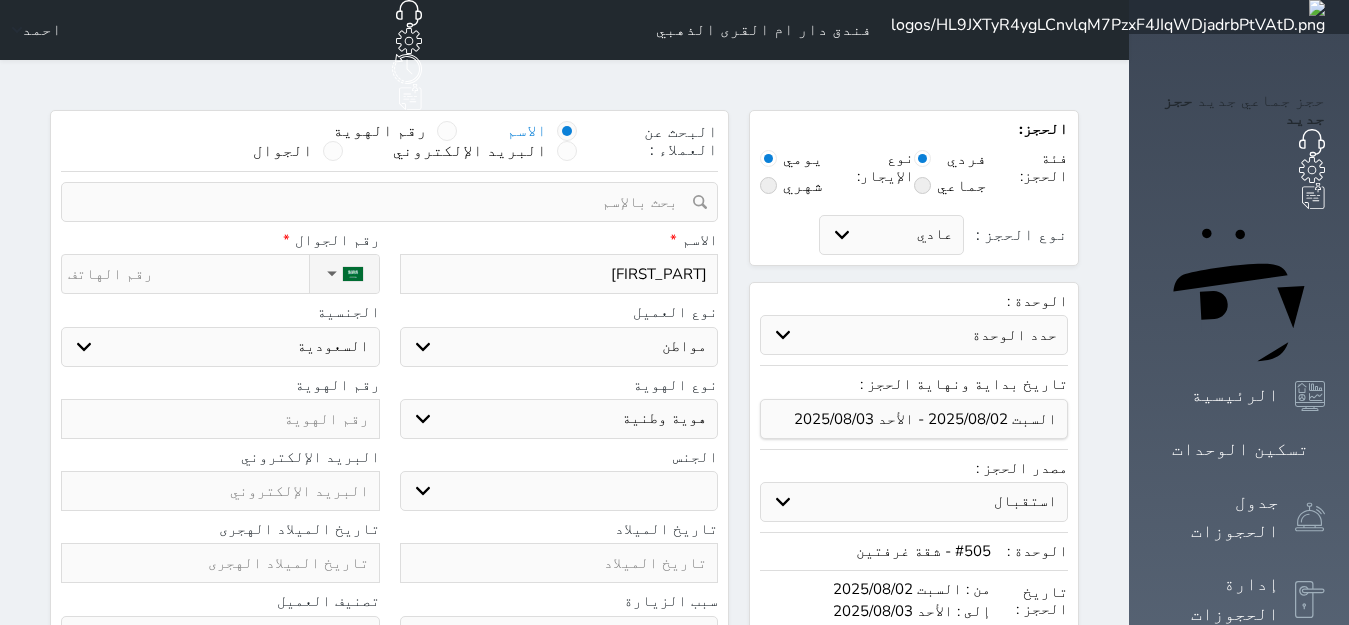 type on "ظافر" 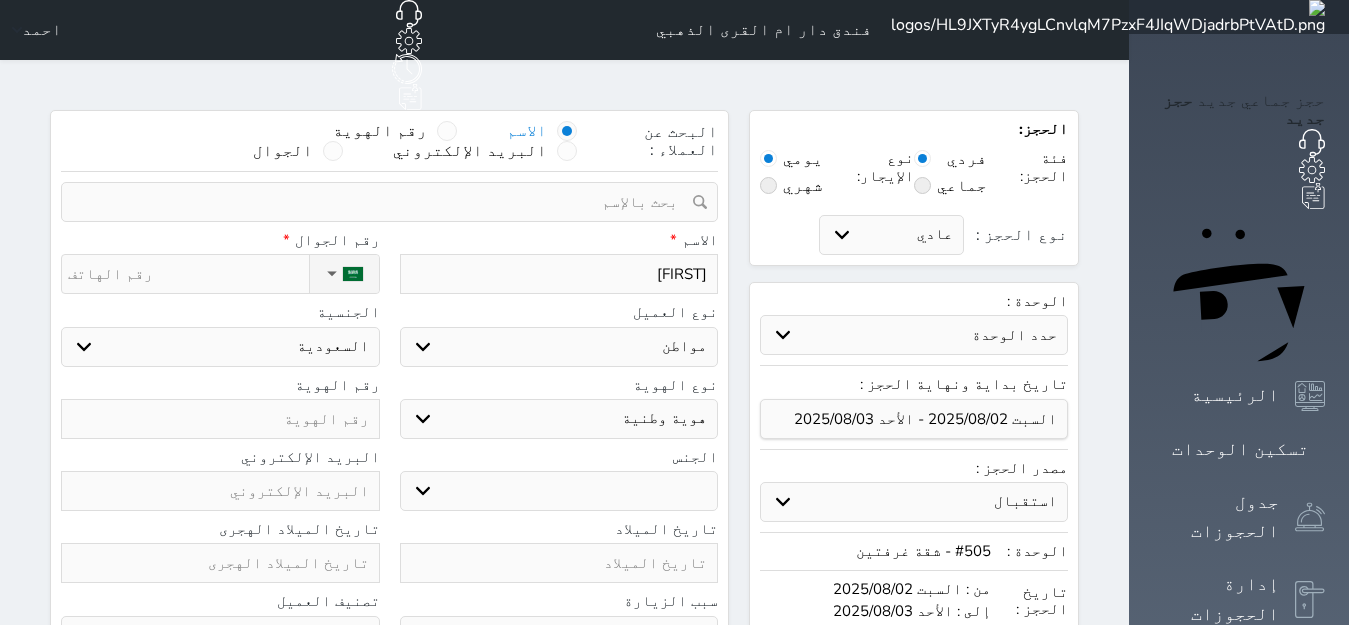 type on "ظافر" 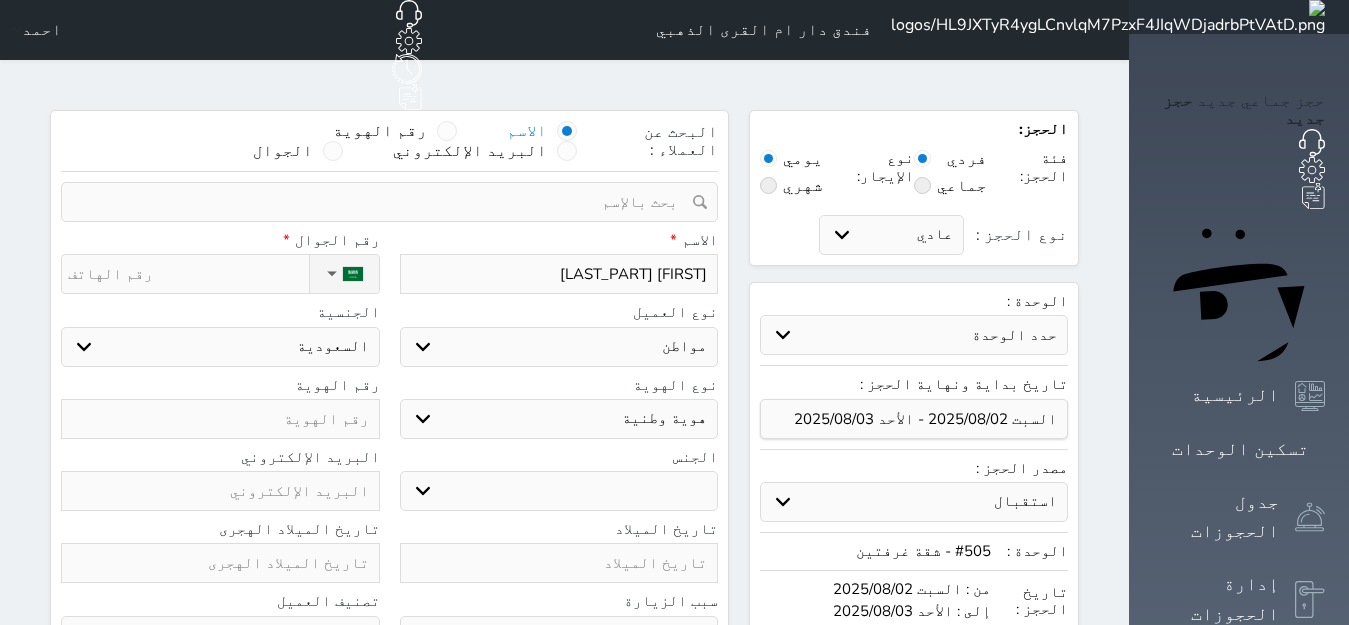 type on "ظافر بن" 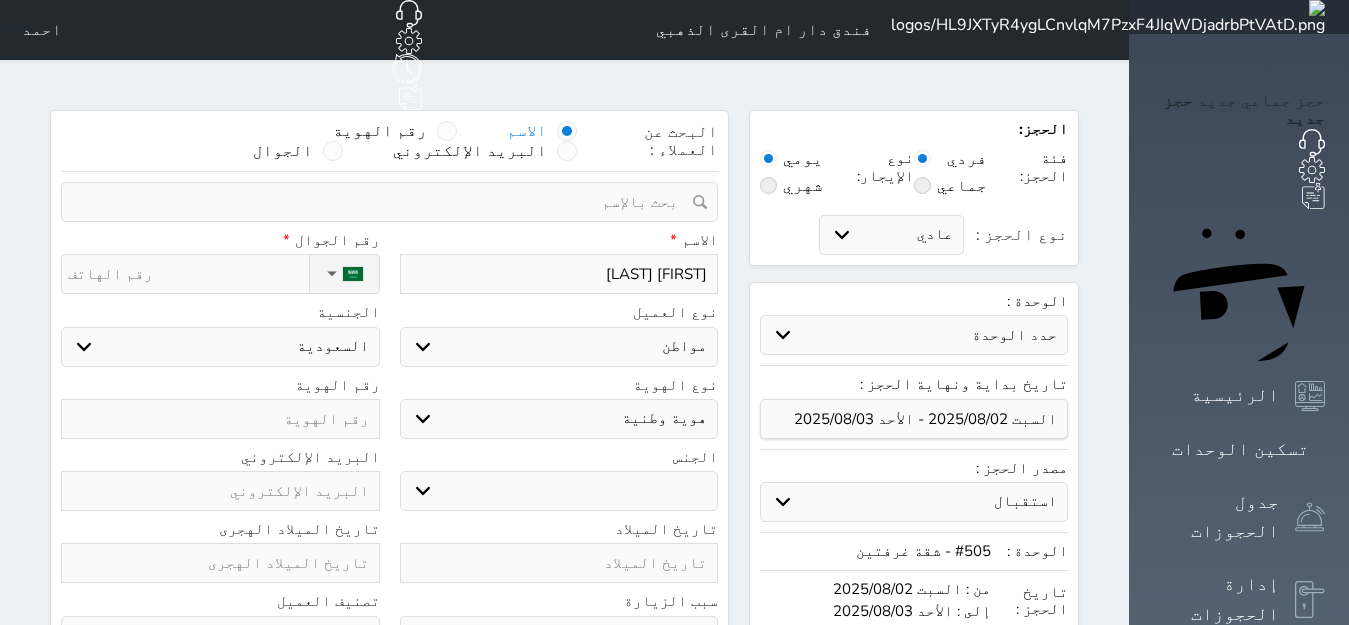 type on "ظافر بن" 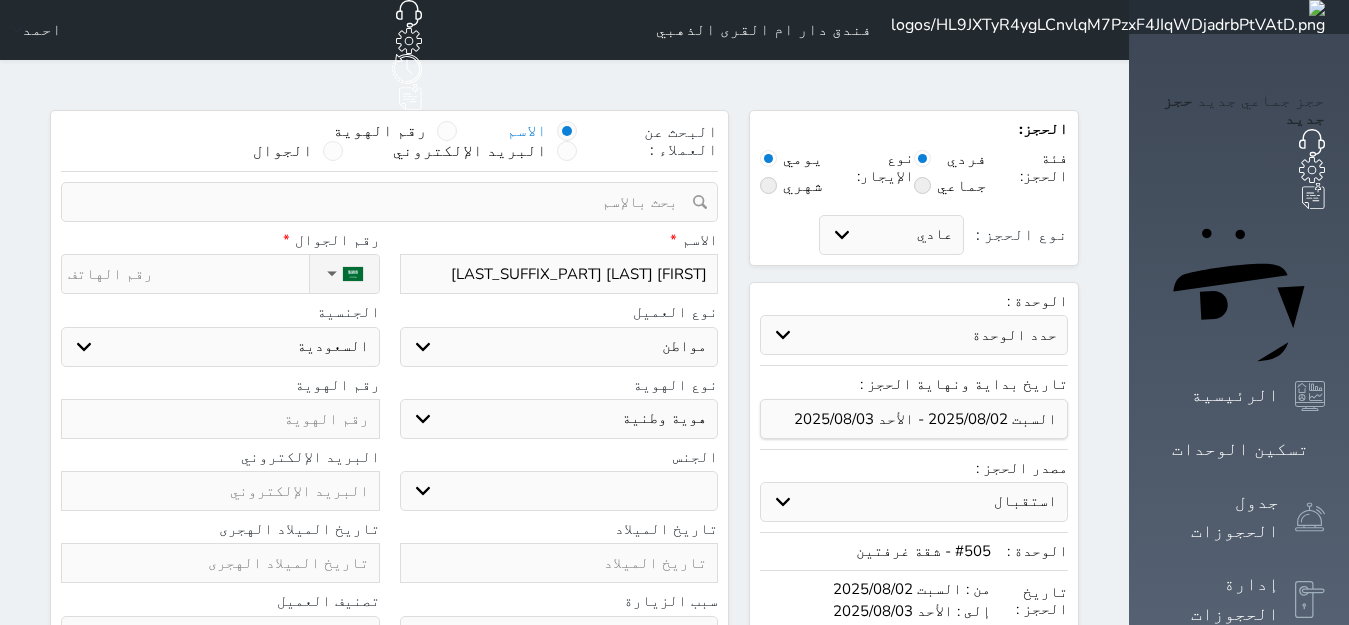 type on "ظافر بن سا" 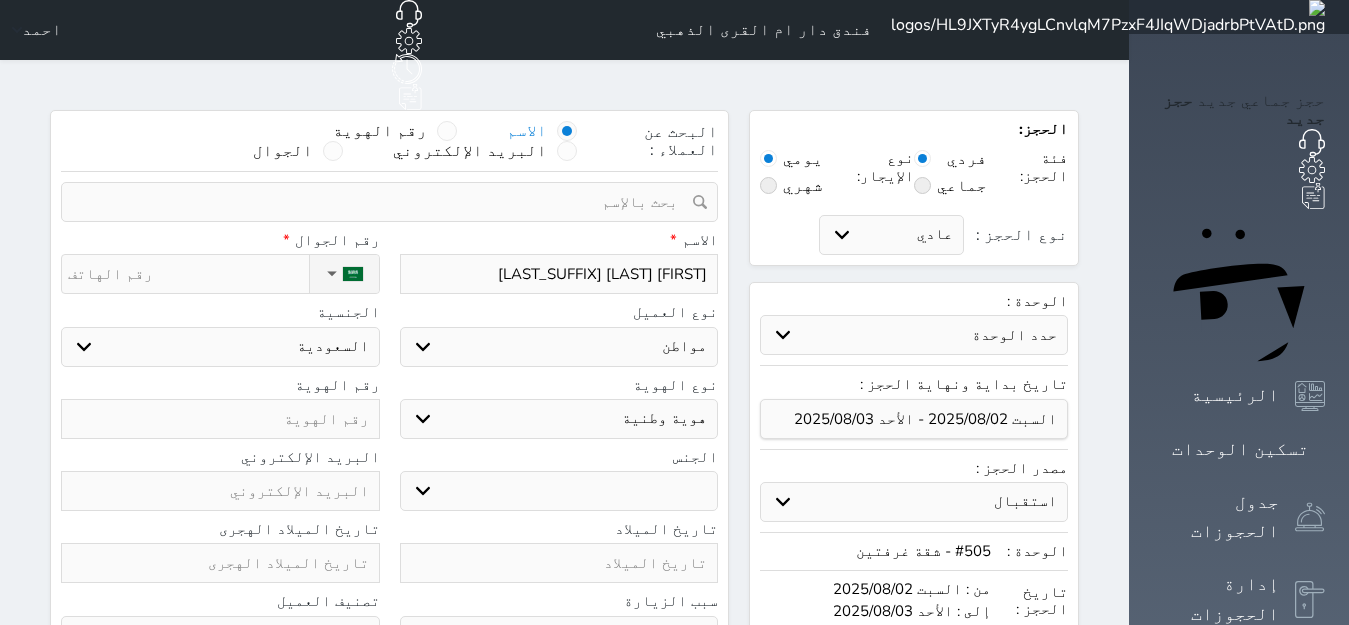 type on "ظافر بن سالم" 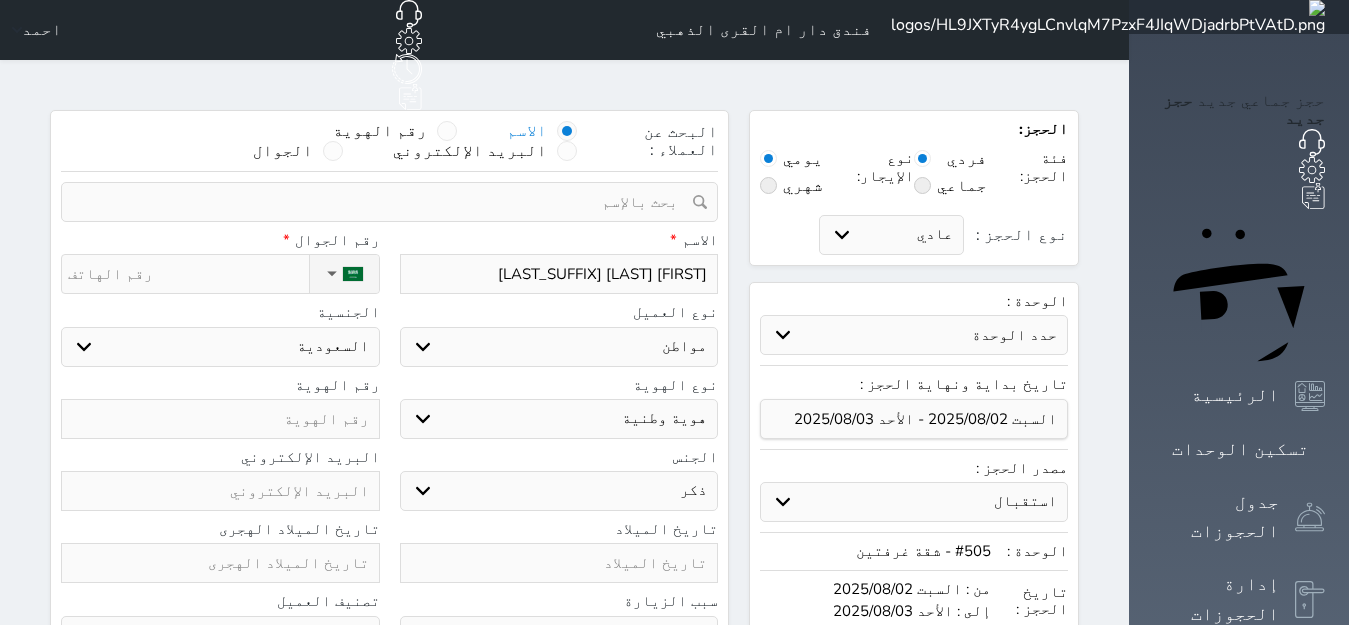 click on "ذكر   انثى" at bounding box center (559, 491) 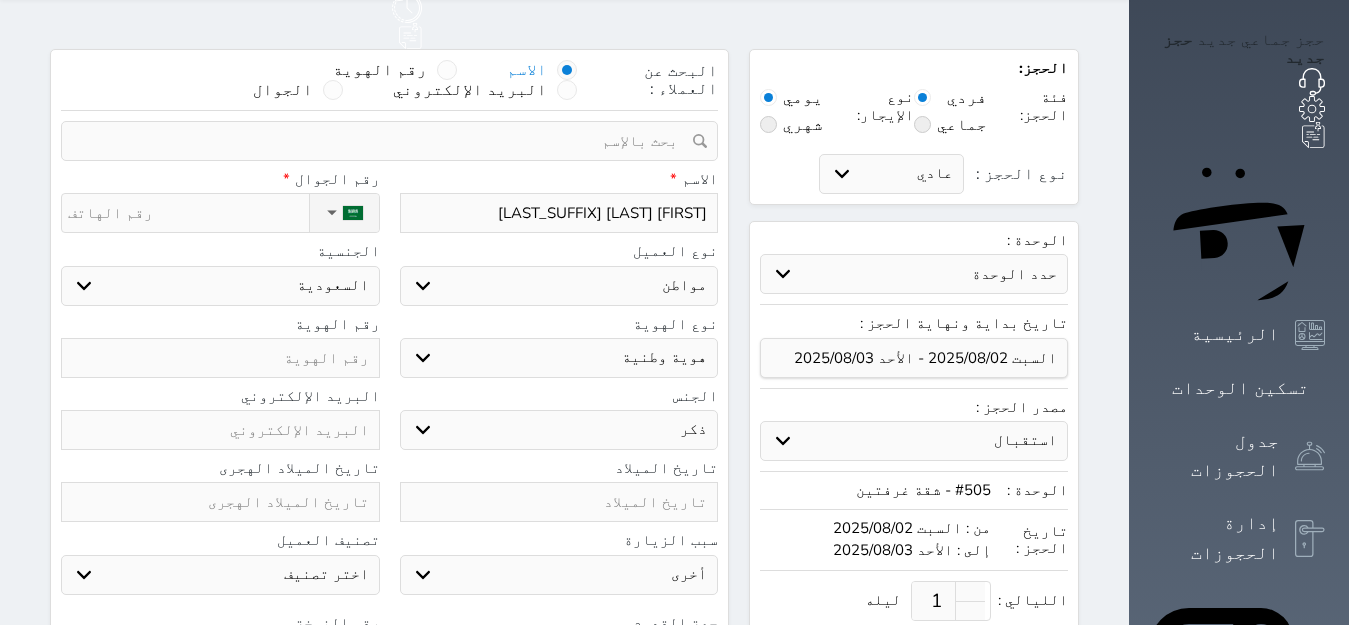 scroll, scrollTop: 93, scrollLeft: 0, axis: vertical 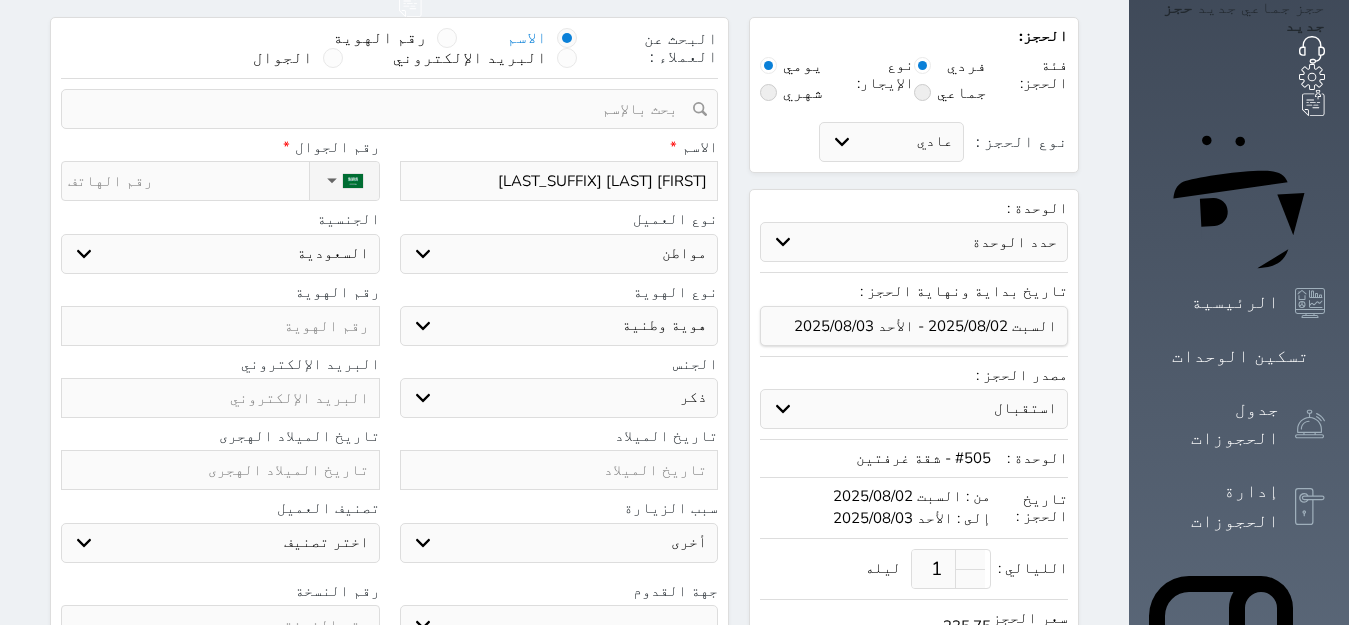 drag, startPoint x: 731, startPoint y: 490, endPoint x: 734, endPoint y: 500, distance: 10.440307 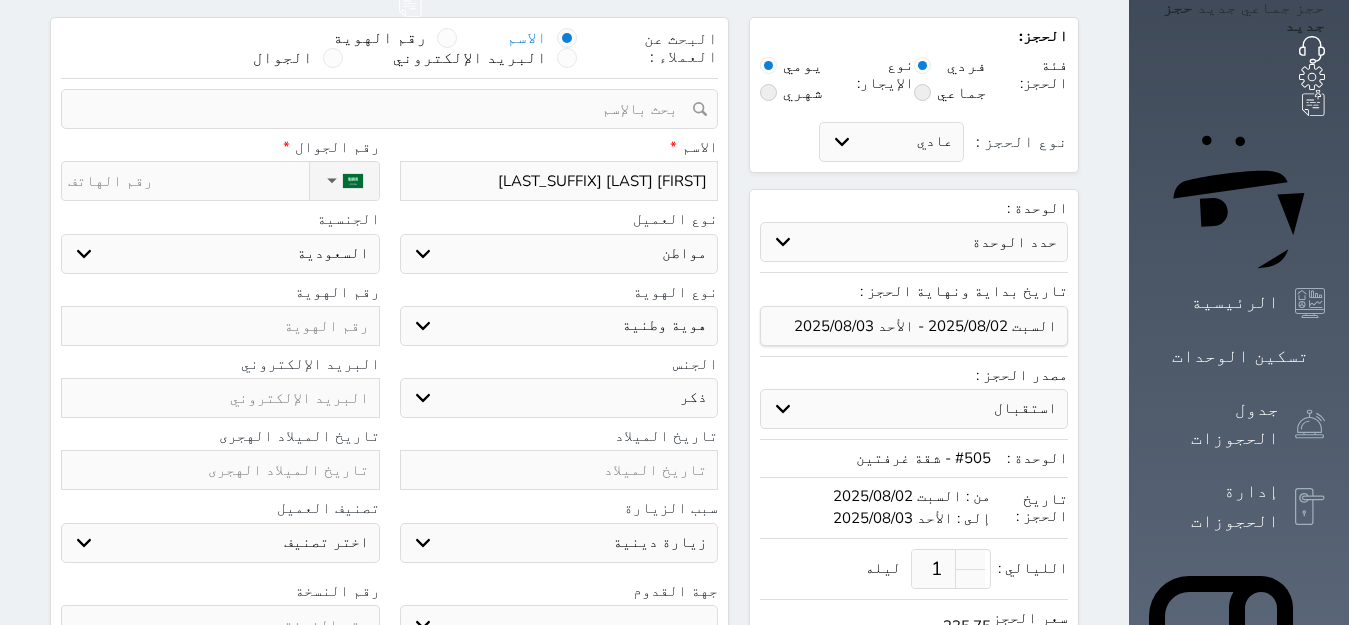click on "سياحة زيارة الاهل والاصدقاء زيارة دينية زيارة عمل زيارة رياضية زيارة ترفيهية أخرى موظف ديوان عمل نزيل حجر موظف وزارة الصحة" at bounding box center (559, 543) 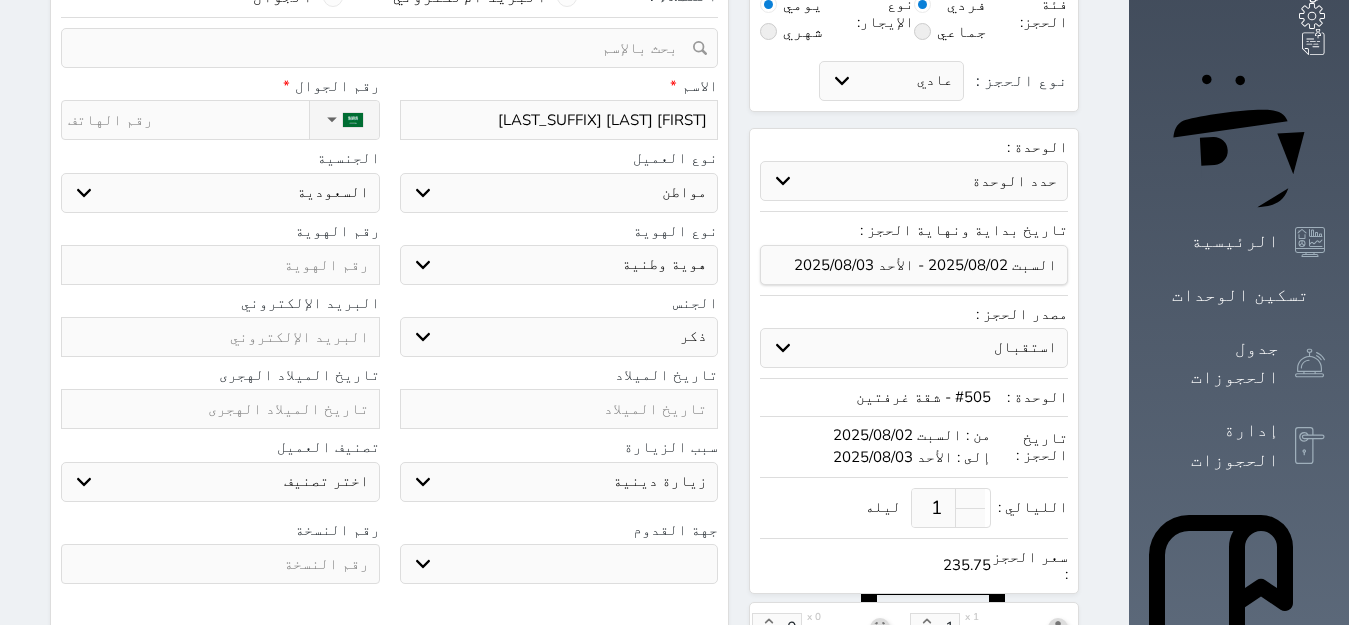 scroll, scrollTop: 187, scrollLeft: 0, axis: vertical 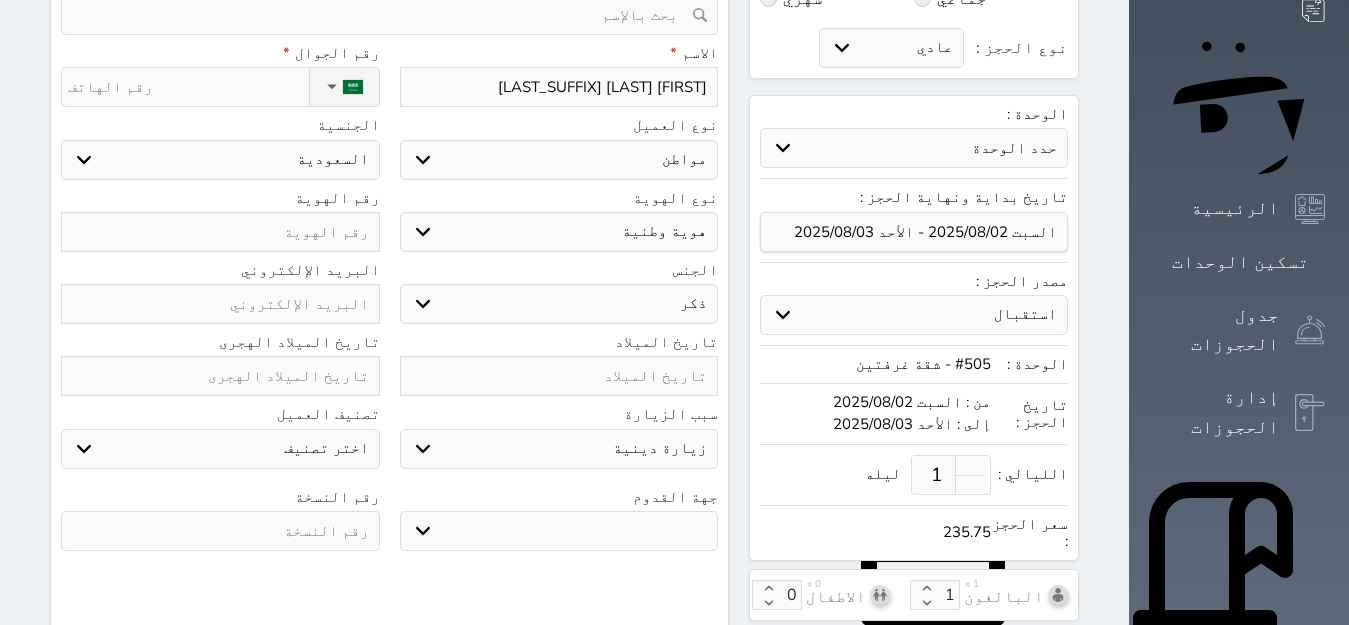 click on "جو بحر ارض" at bounding box center (559, 531) 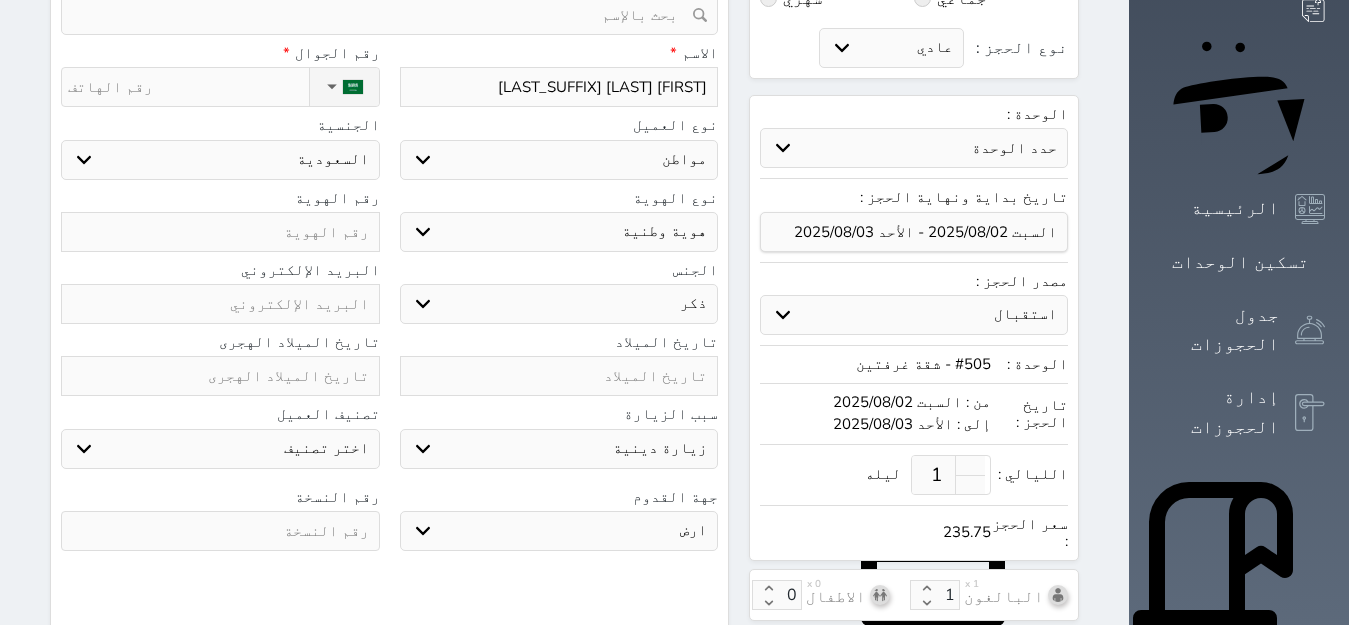 click on "جو بحر ارض" at bounding box center (559, 531) 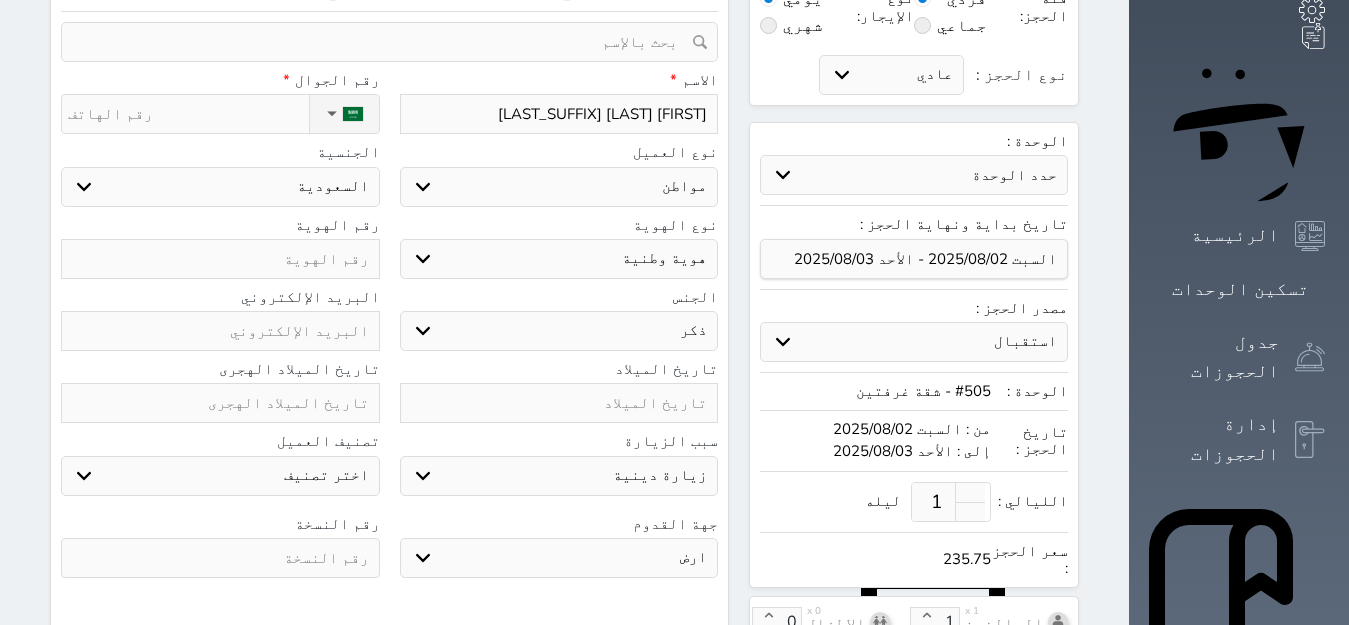 scroll, scrollTop: 187, scrollLeft: 0, axis: vertical 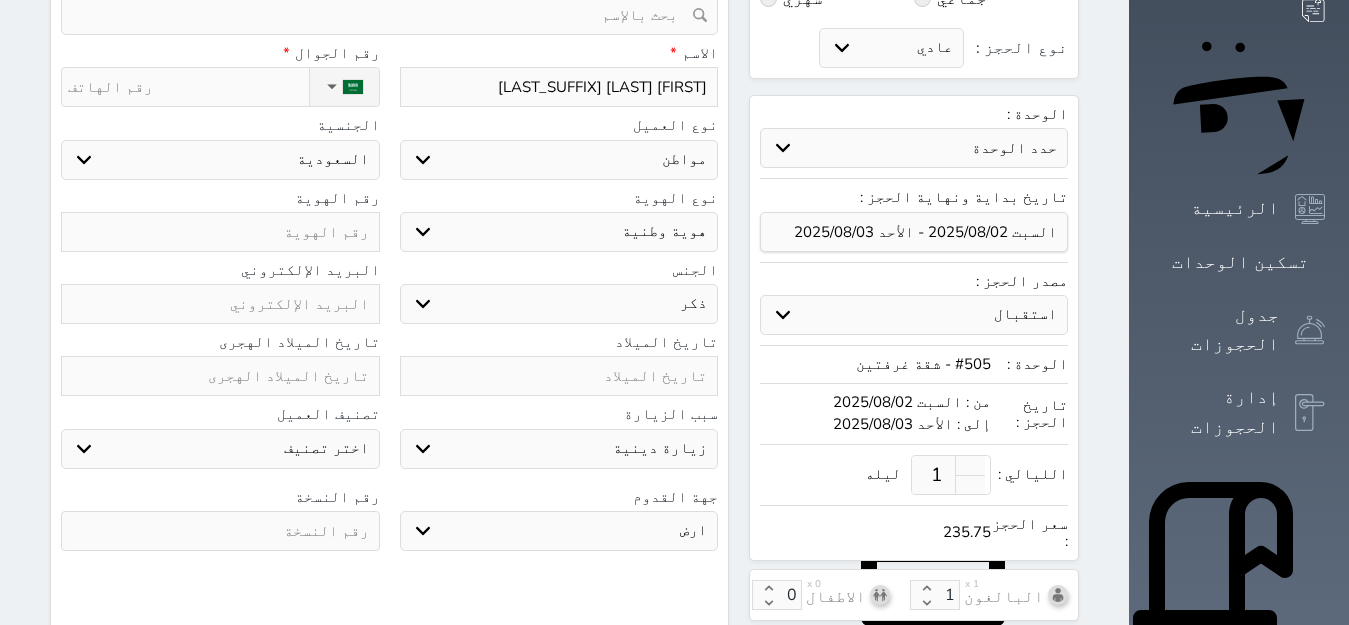 click at bounding box center (220, 232) 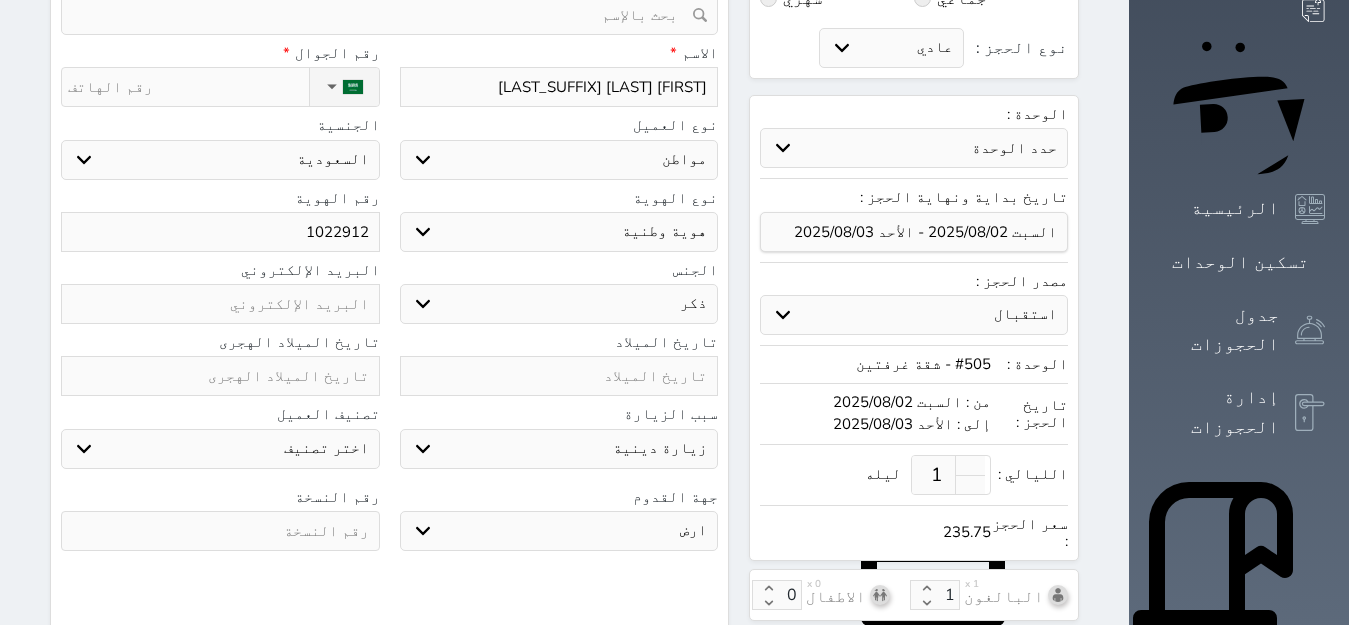 type on "10229127" 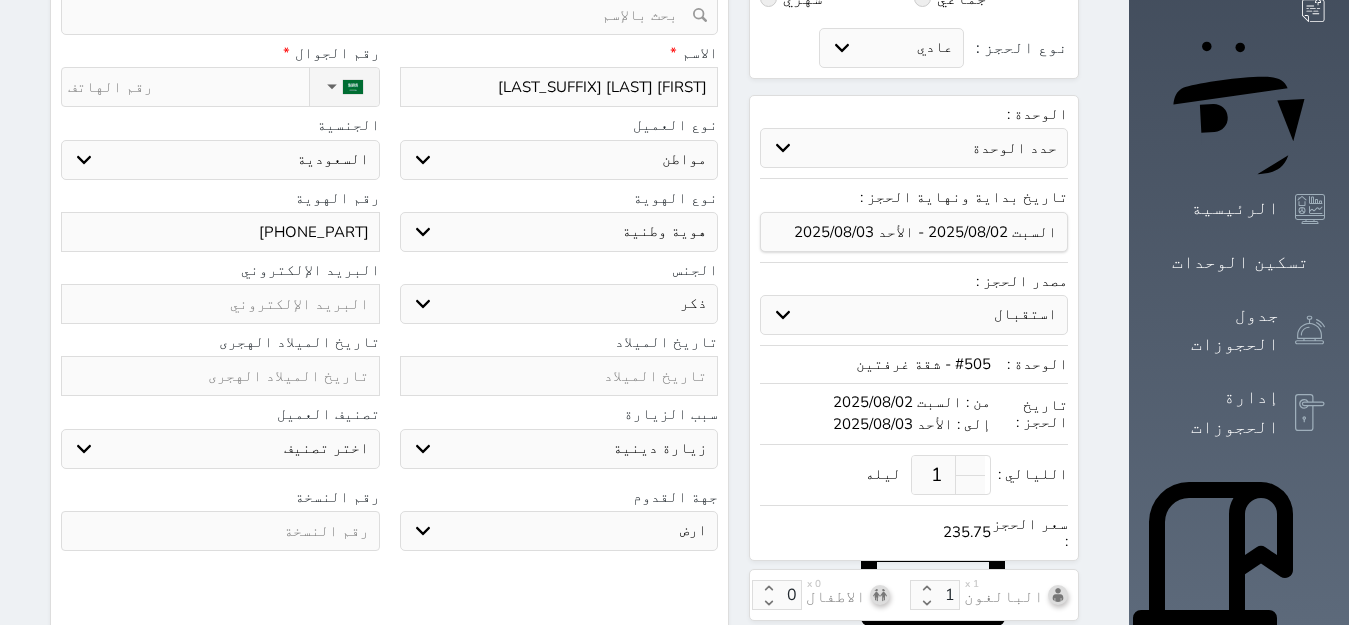 click on "10229127" at bounding box center (220, 232) 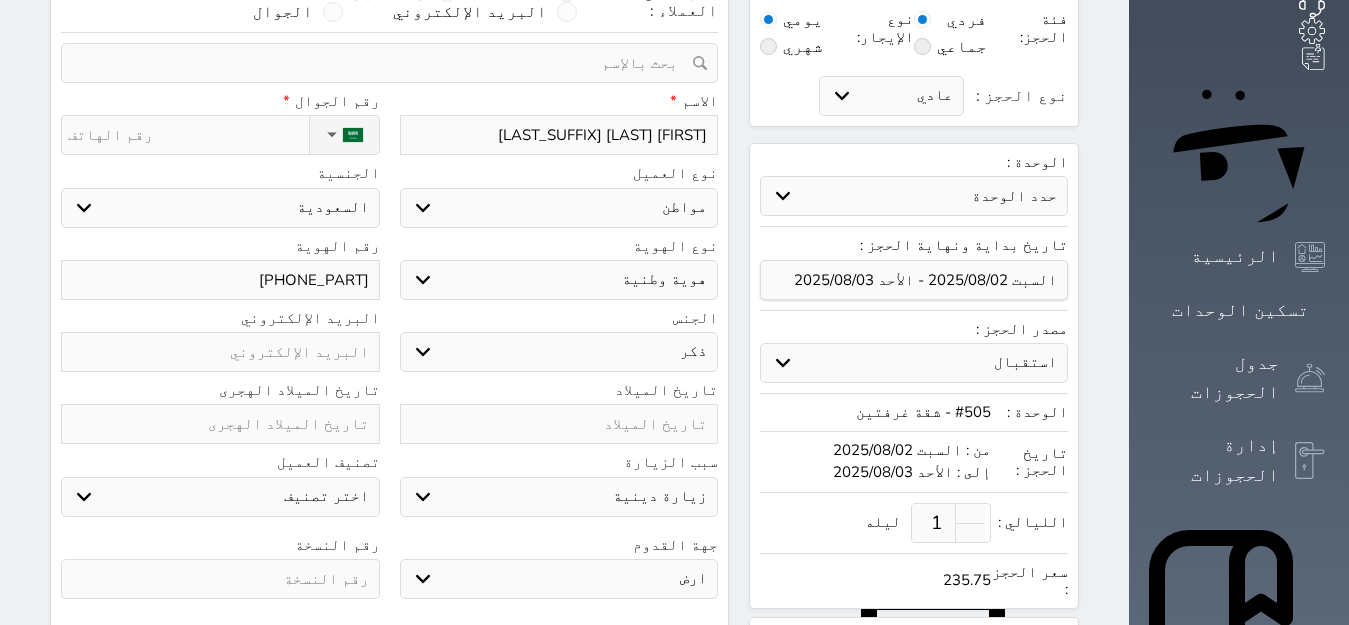 scroll, scrollTop: 93, scrollLeft: 0, axis: vertical 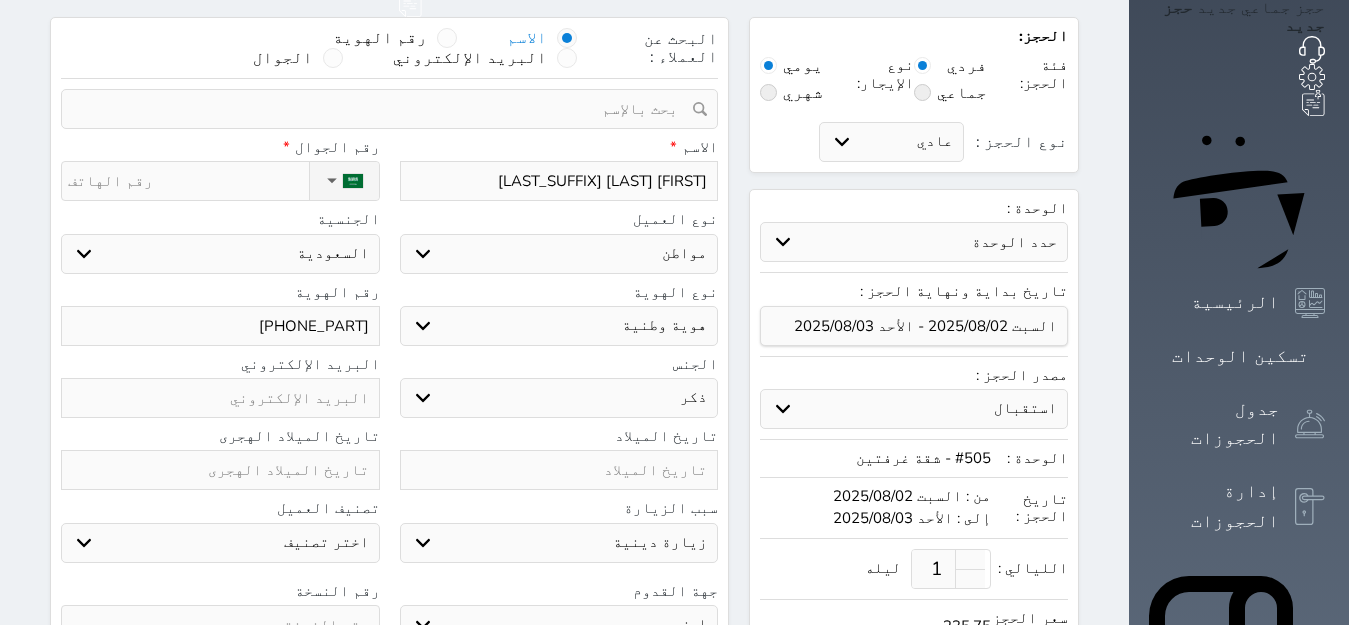 type on "1022912727" 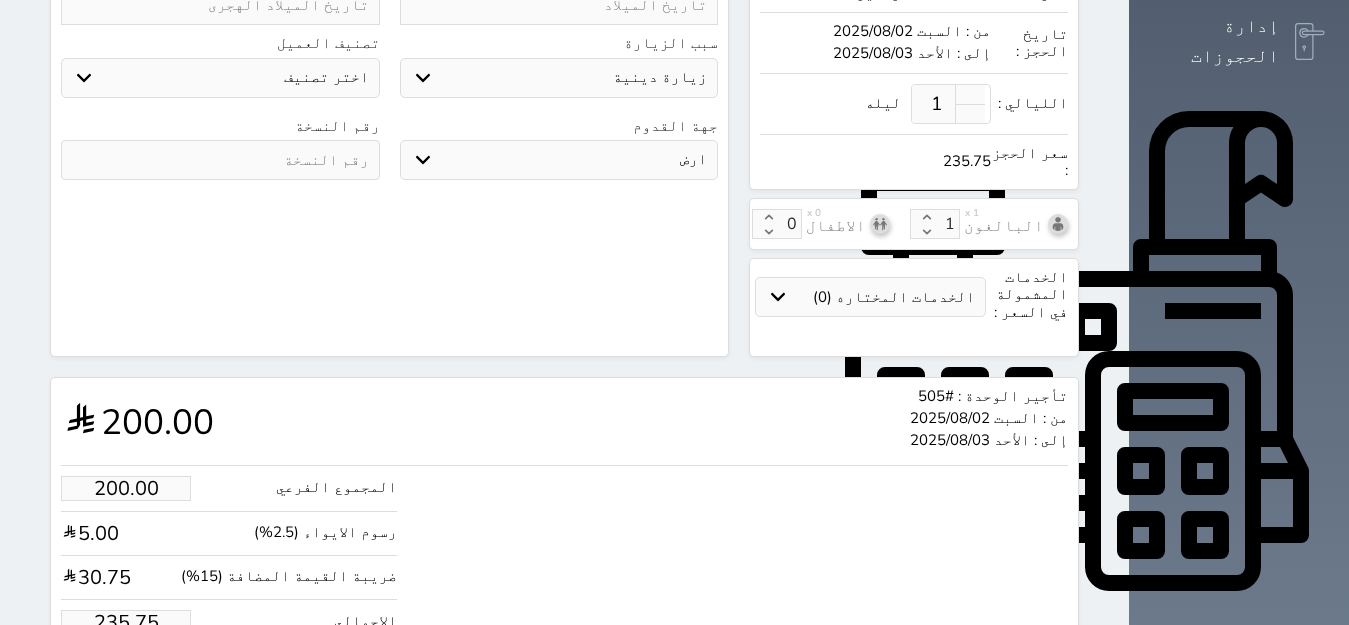 scroll, scrollTop: 560, scrollLeft: 0, axis: vertical 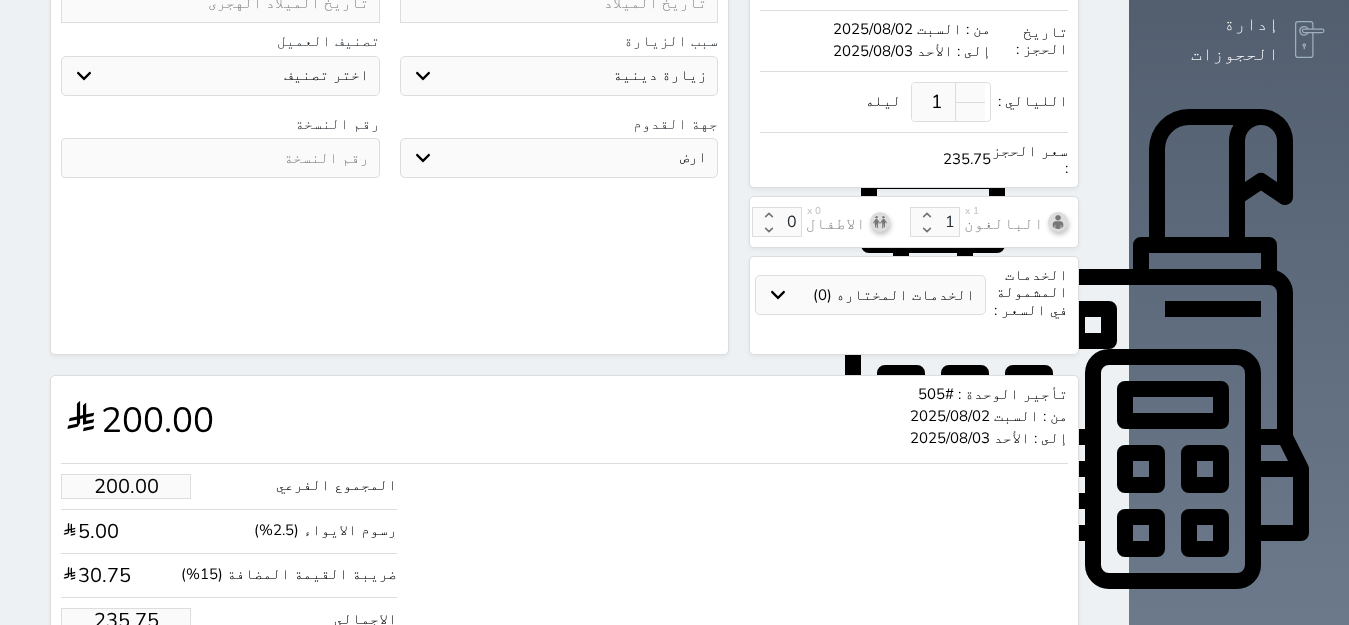 click on "235.75" at bounding box center [126, 620] 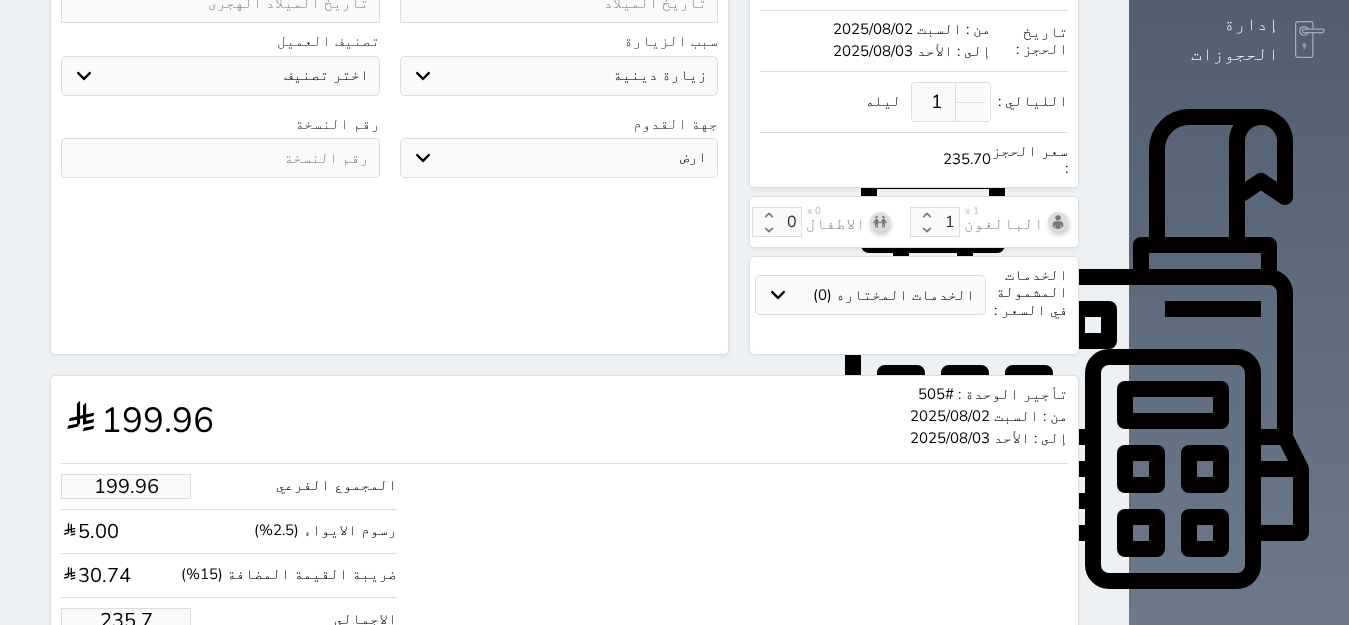 type on "199.36" 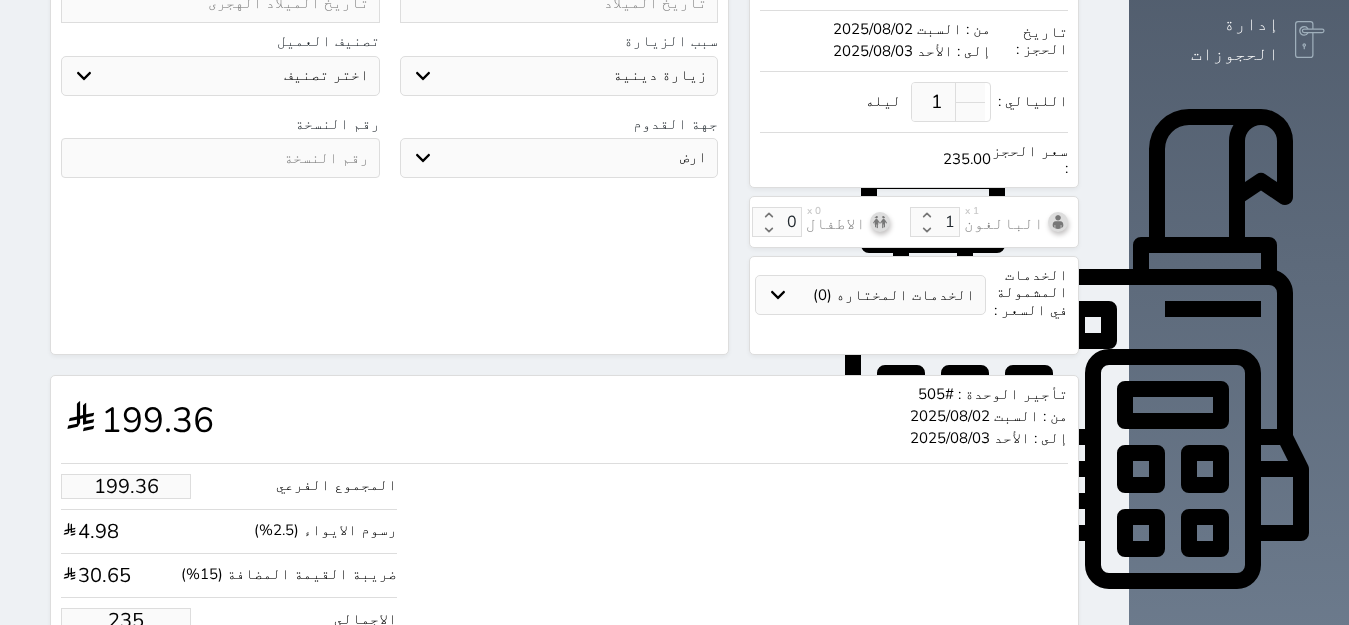 type on "19.51" 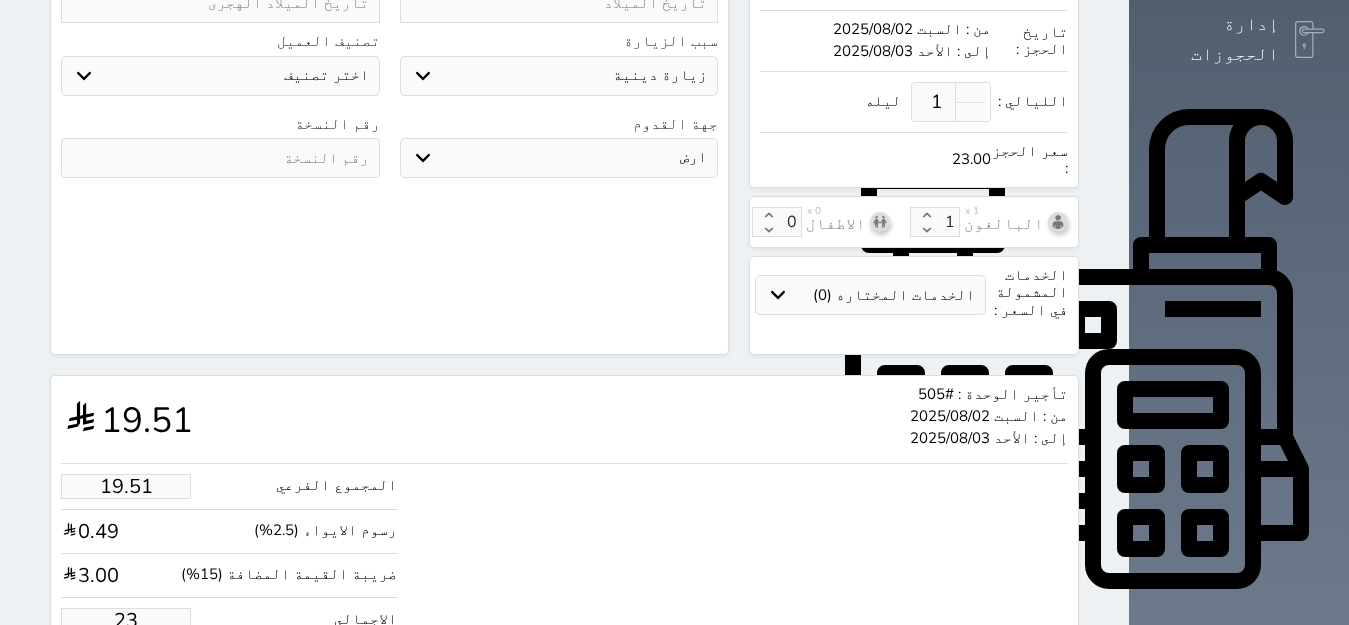 type on "195.12" 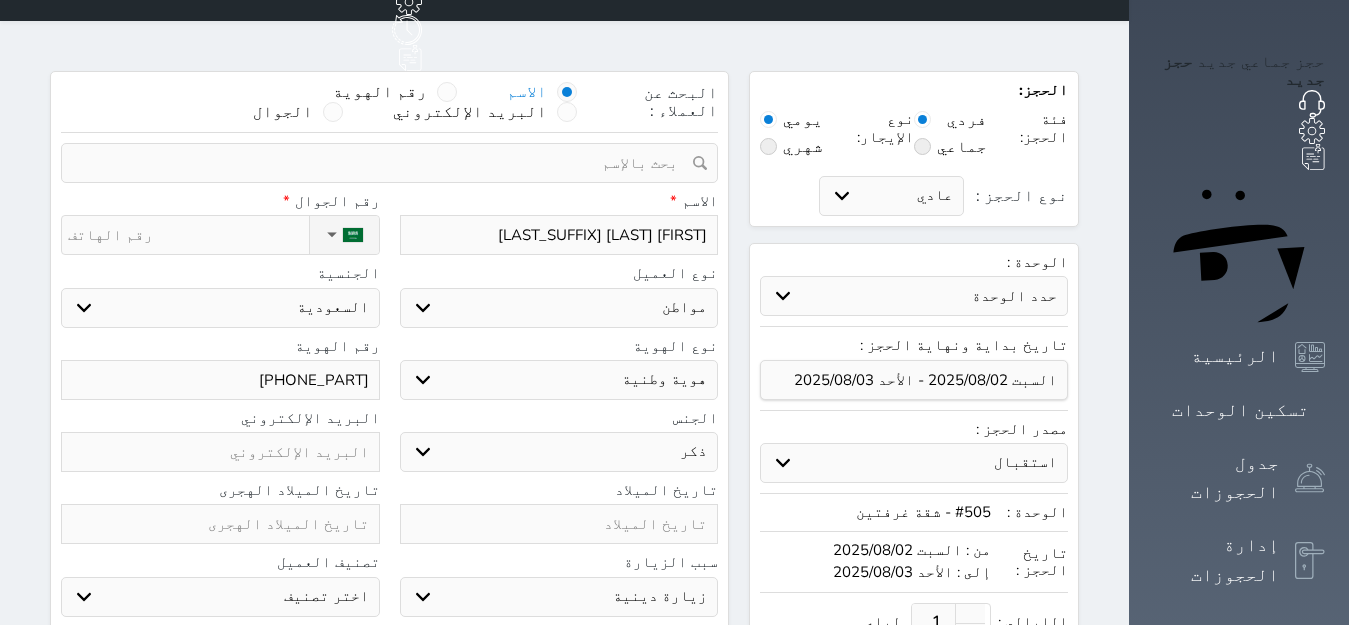 scroll, scrollTop: 0, scrollLeft: 0, axis: both 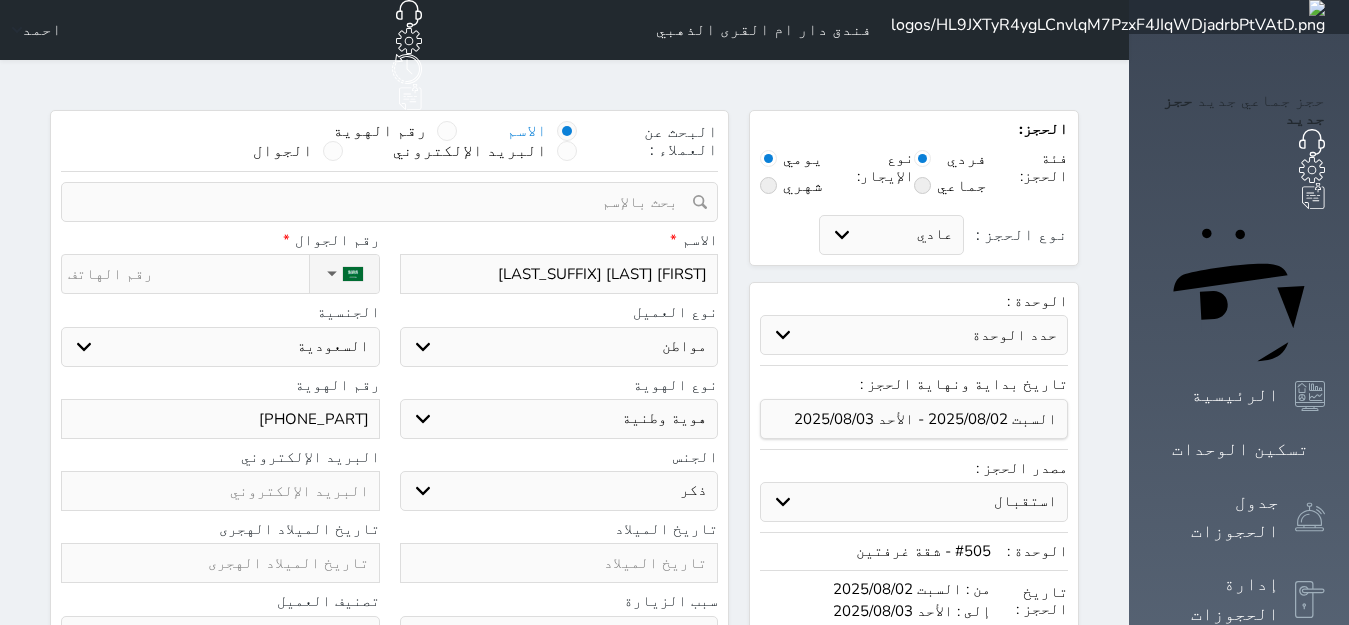 drag, startPoint x: 183, startPoint y: 213, endPoint x: 181, endPoint y: 194, distance: 19.104973 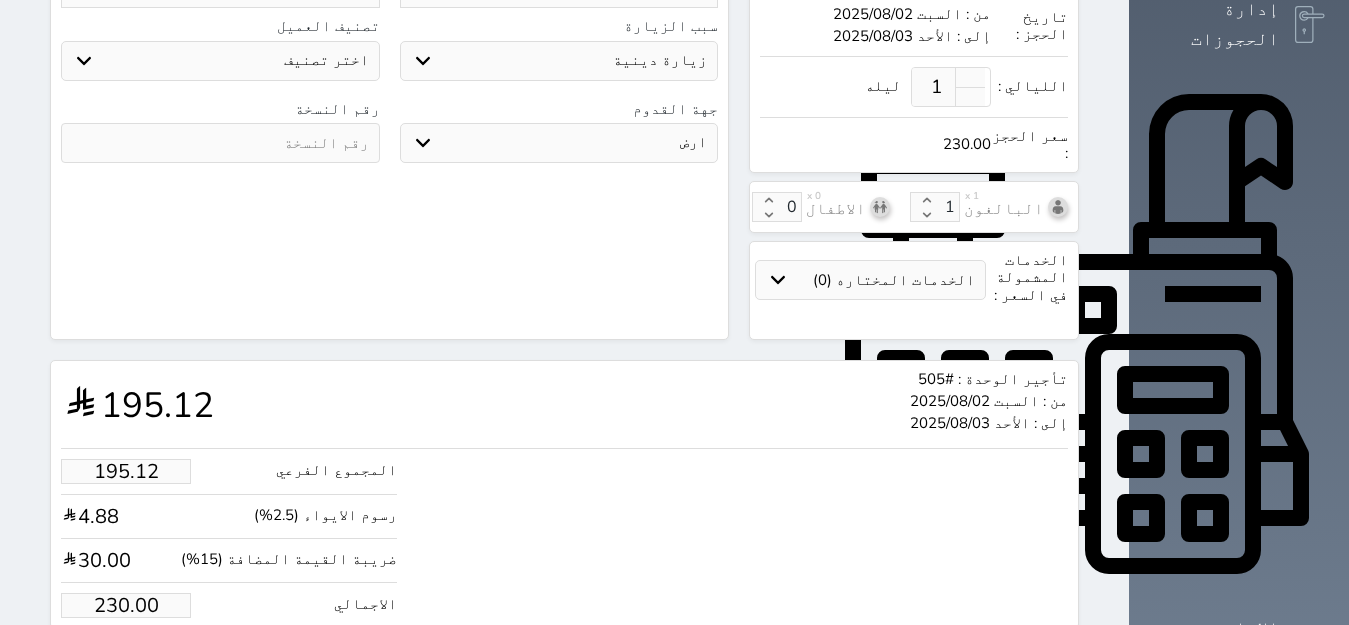scroll, scrollTop: 602, scrollLeft: 0, axis: vertical 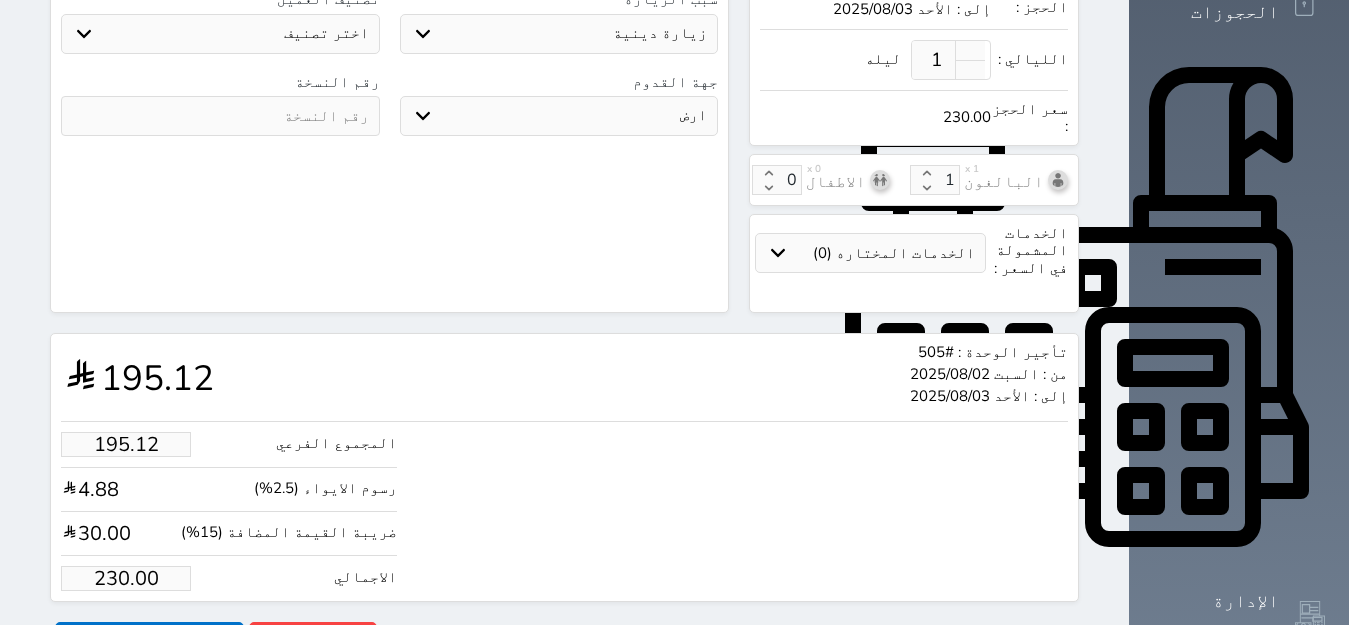 type on "+966 50 655 8044" 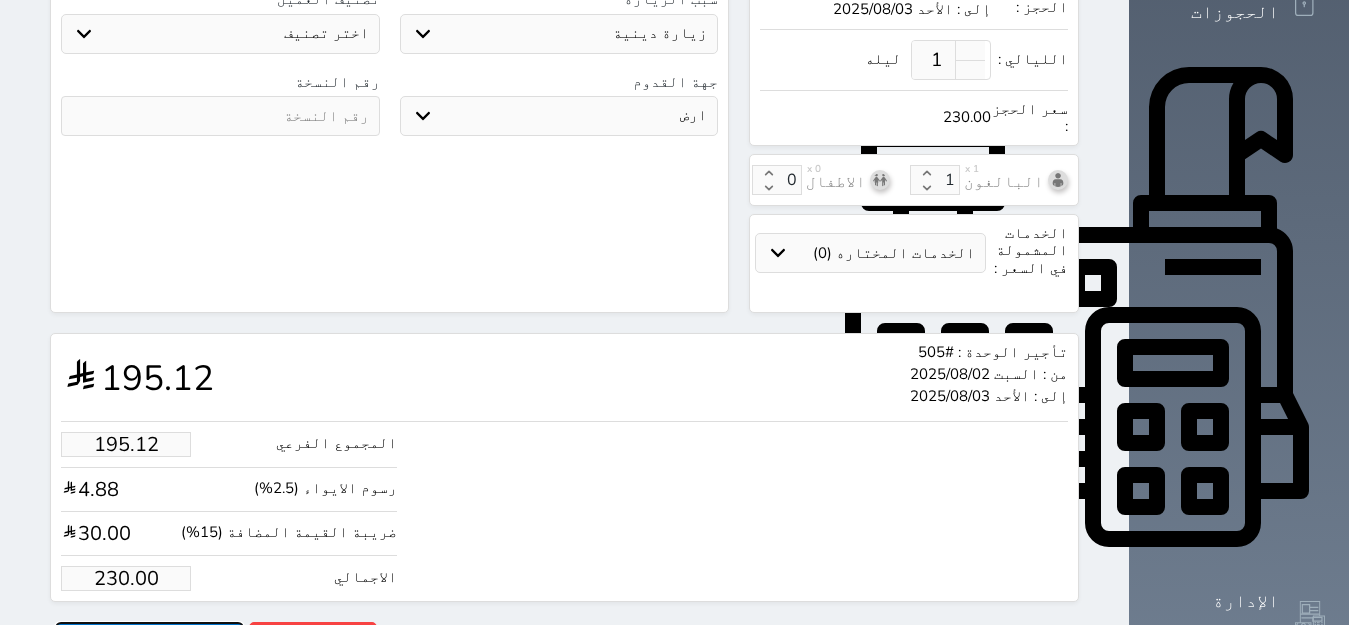 click on "حجز" at bounding box center (149, 639) 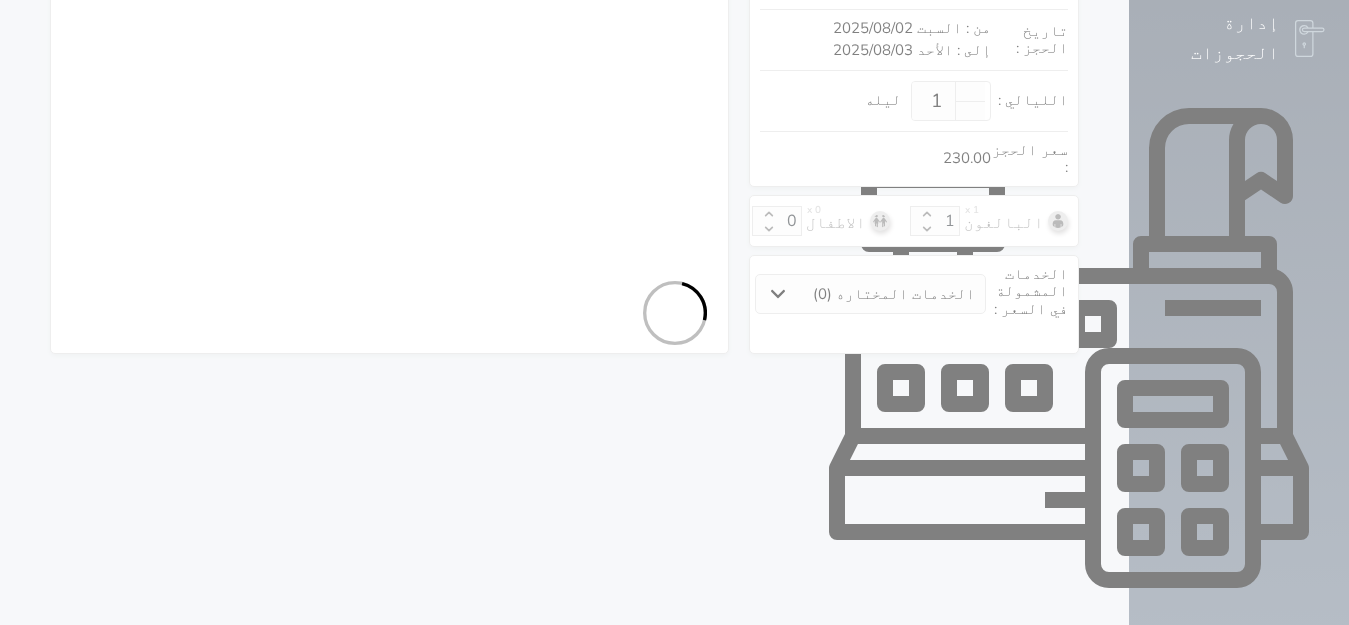 select on "1" 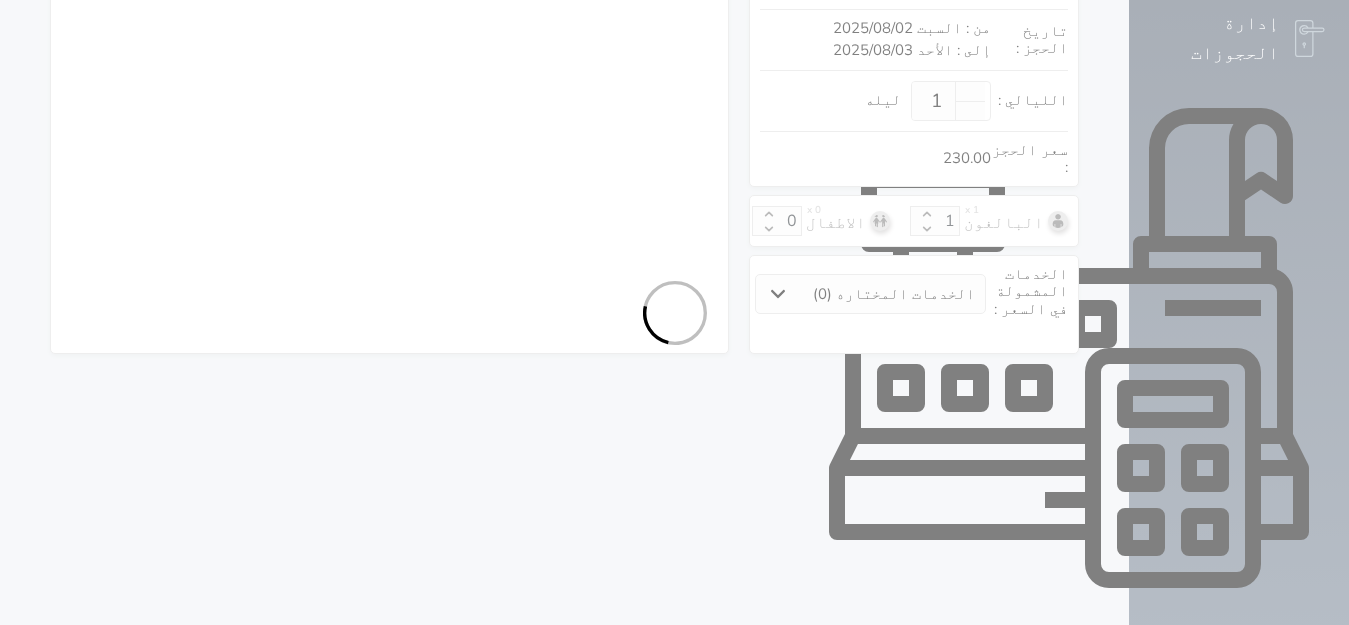 select on "113" 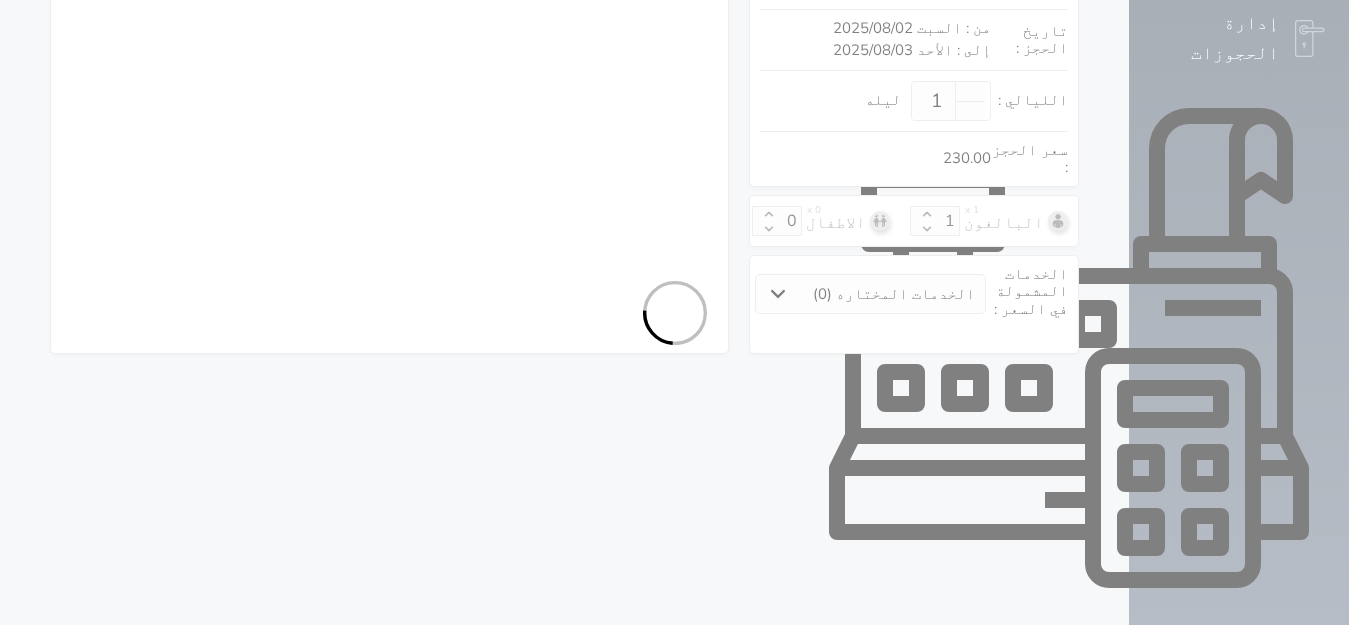 select on "1" 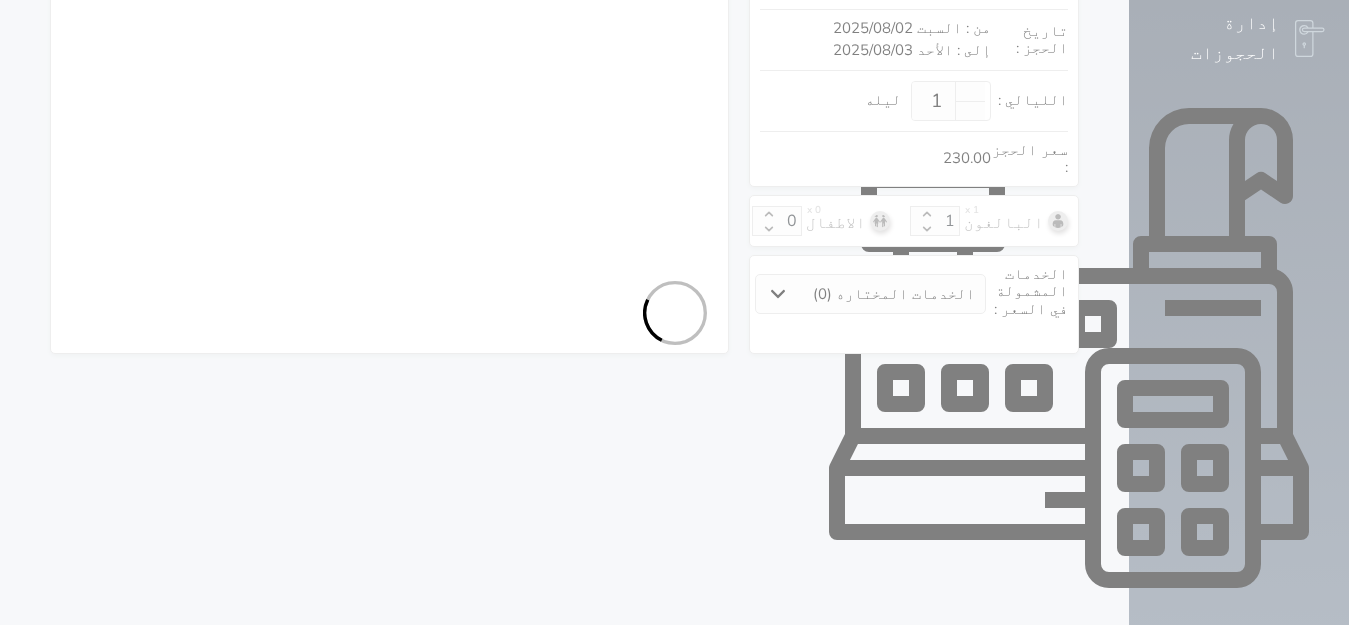 select on "3" 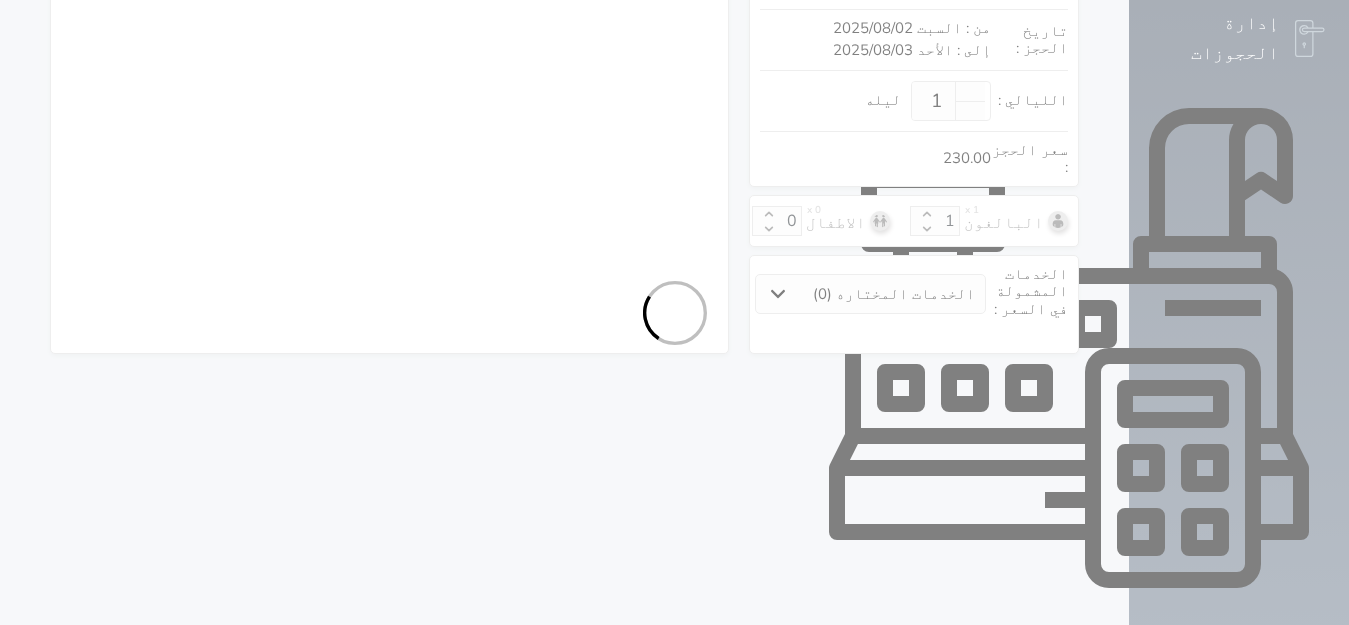 select on "9" 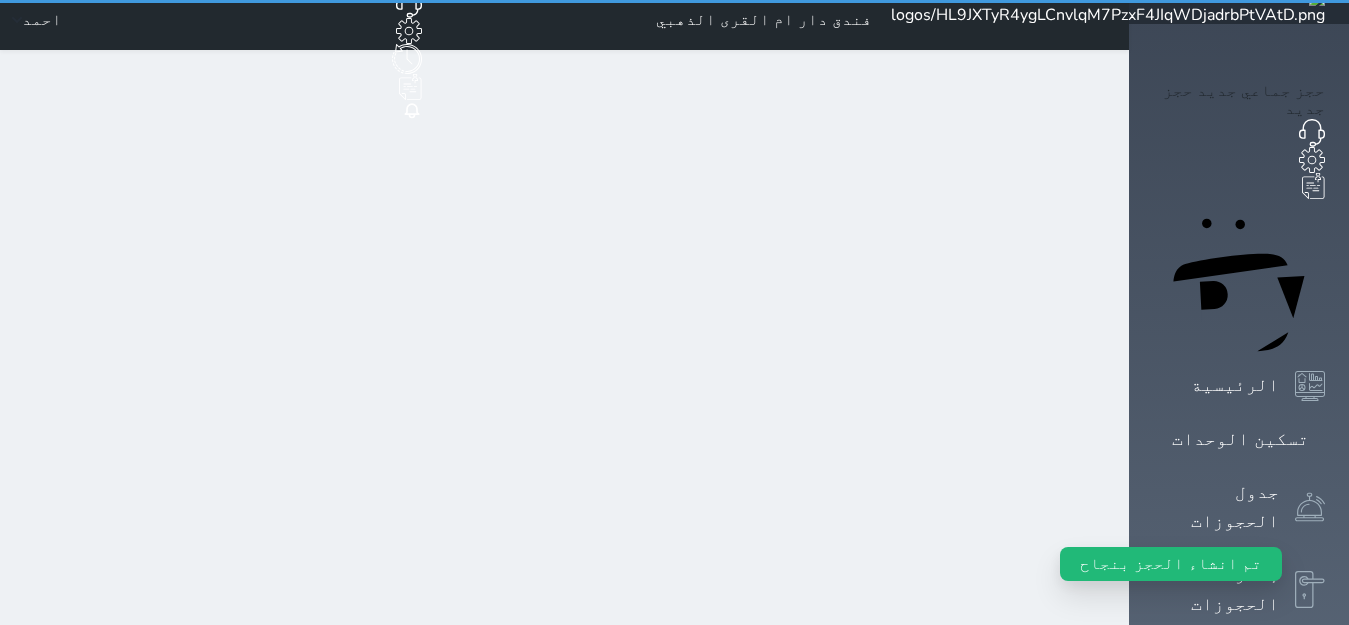 scroll, scrollTop: 0, scrollLeft: 0, axis: both 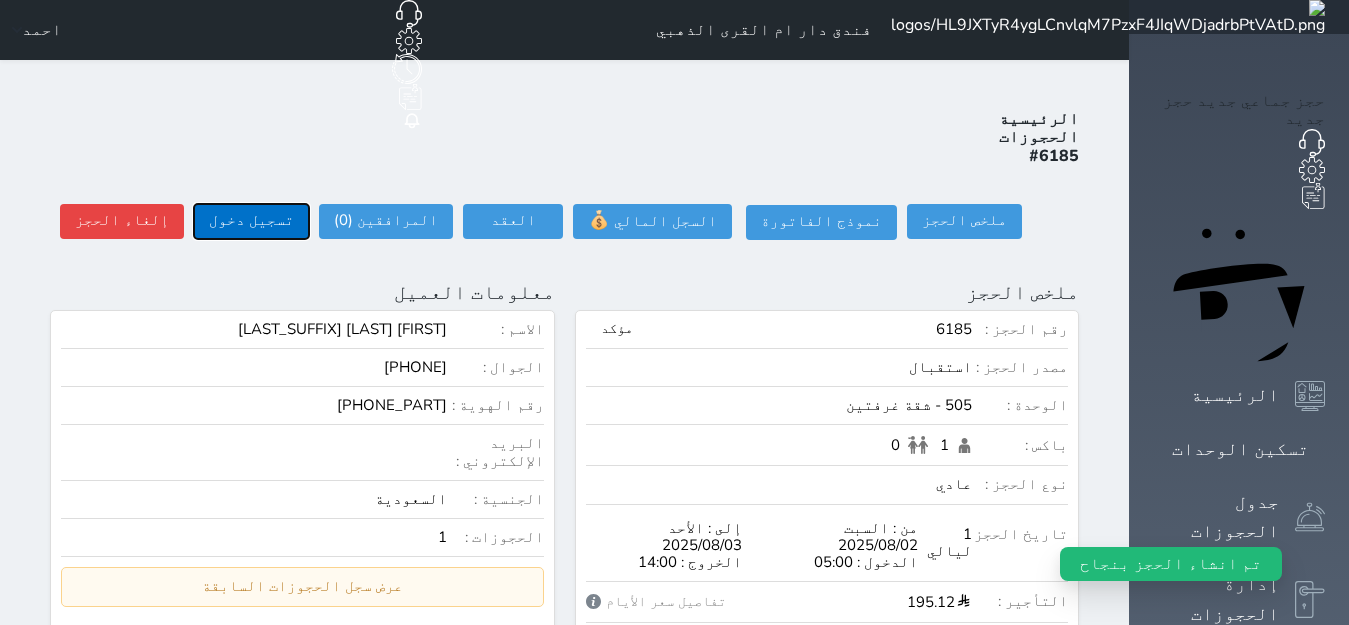 click on "تسجيل دخول" at bounding box center [251, 221] 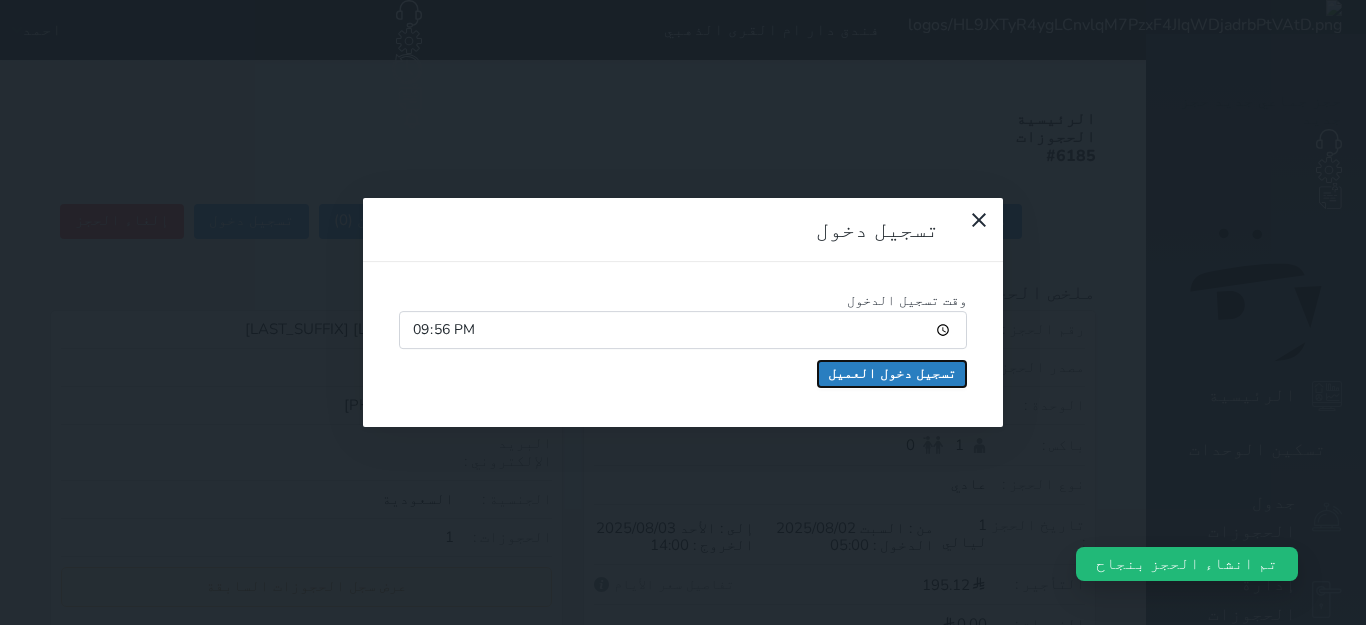 click on "تسجيل دخول العميل" at bounding box center (892, 374) 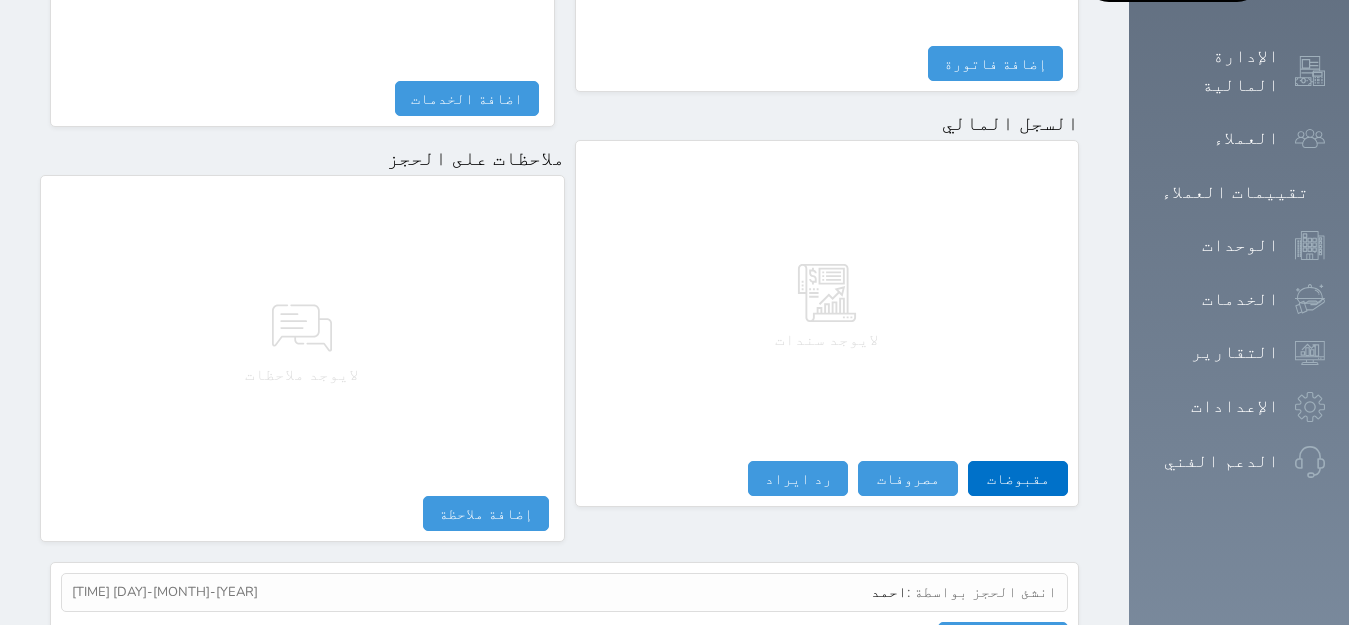 scroll, scrollTop: 1156, scrollLeft: 0, axis: vertical 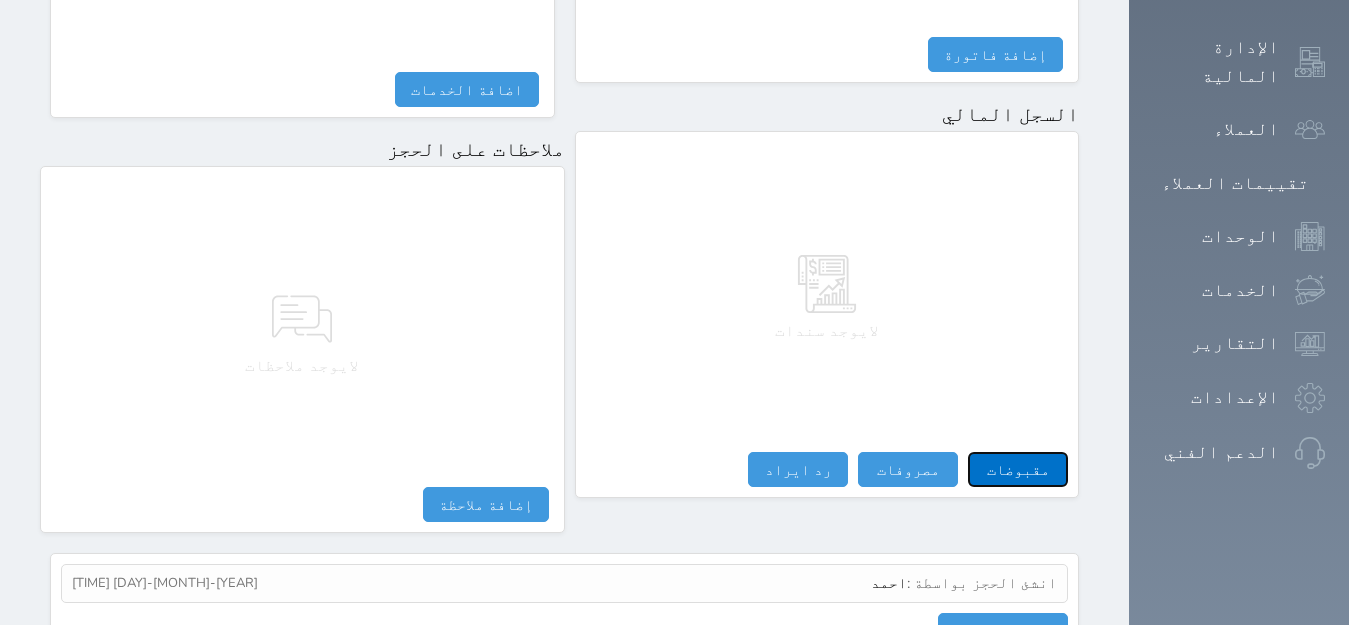 click on "مقبوضات" at bounding box center (1018, 469) 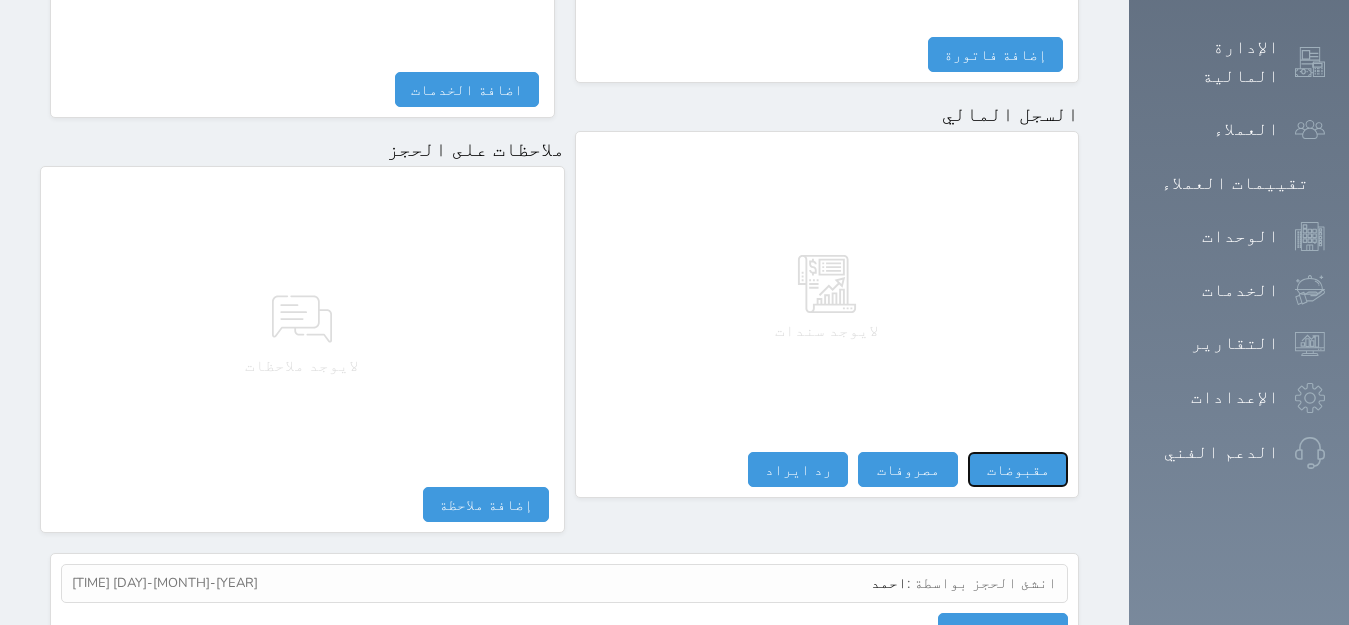 select 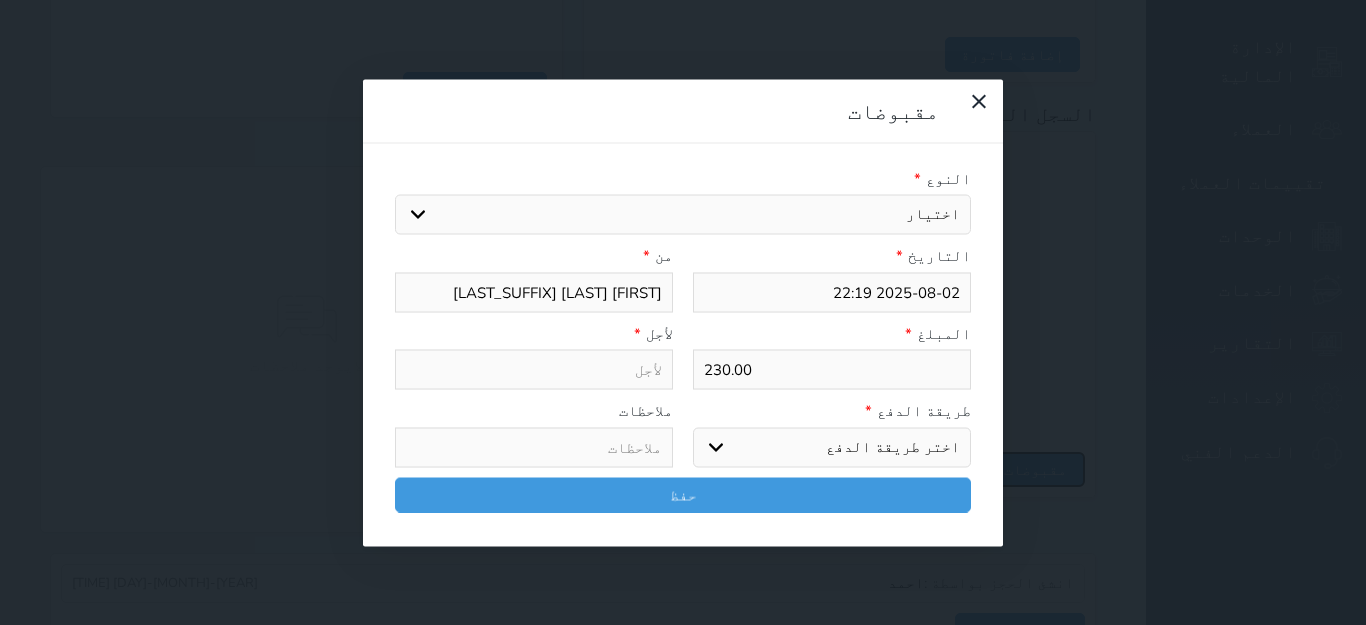 select 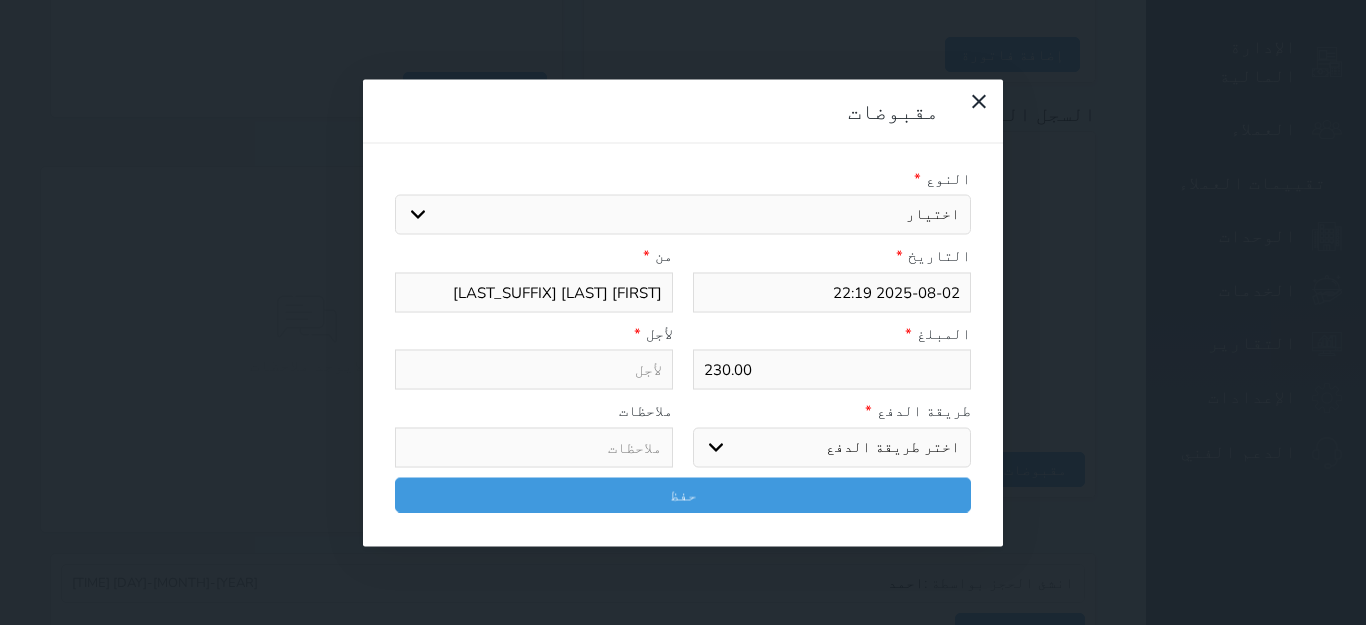 click on "اختيار   مقبوضات عامة قيمة إيجار فواتير تامين عربون لا ينطبق آخر مغسلة واي فاي - الإنترنت مواقف السيارات طعام الأغذية والمشروبات مشروبات المشروبات الباردة المشروبات الساخنة الإفطار غداء عشاء مخبز و كعك حمام سباحة الصالة الرياضية سبا و خدمات الجمال اختيار وإسقاط (خدمات النقل) ميني بار كابل - تلفزيون سرير إضافي تصفيف الشعر التسوق خدمات الجولات السياحية المنظمة خدمات الدليل السياحي" at bounding box center [683, 215] 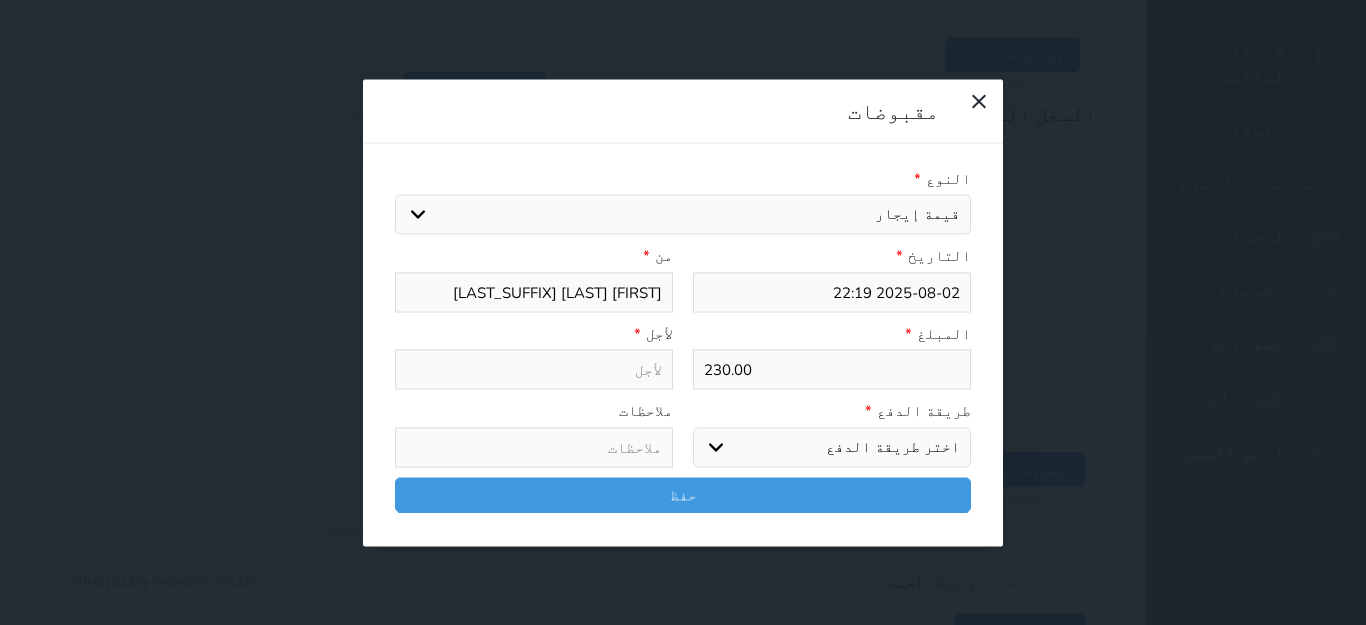 click on "اختيار   مقبوضات عامة قيمة إيجار فواتير تامين عربون لا ينطبق آخر مغسلة واي فاي - الإنترنت مواقف السيارات طعام الأغذية والمشروبات مشروبات المشروبات الباردة المشروبات الساخنة الإفطار غداء عشاء مخبز و كعك حمام سباحة الصالة الرياضية سبا و خدمات الجمال اختيار وإسقاط (خدمات النقل) ميني بار كابل - تلفزيون سرير إضافي تصفيف الشعر التسوق خدمات الجولات السياحية المنظمة خدمات الدليل السياحي" at bounding box center [683, 215] 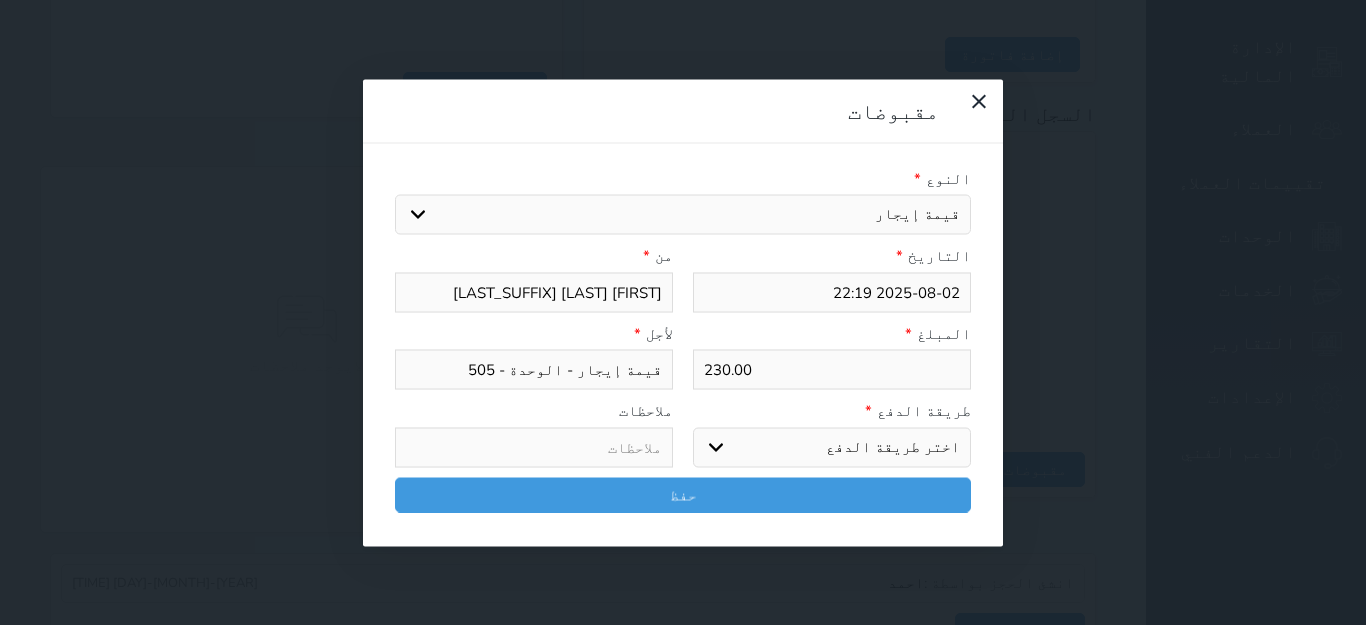 click on "اختر طريقة الدفع   دفع نقدى   تحويل بنكى   مدى   بطاقة ائتمان   آجل" at bounding box center (832, 447) 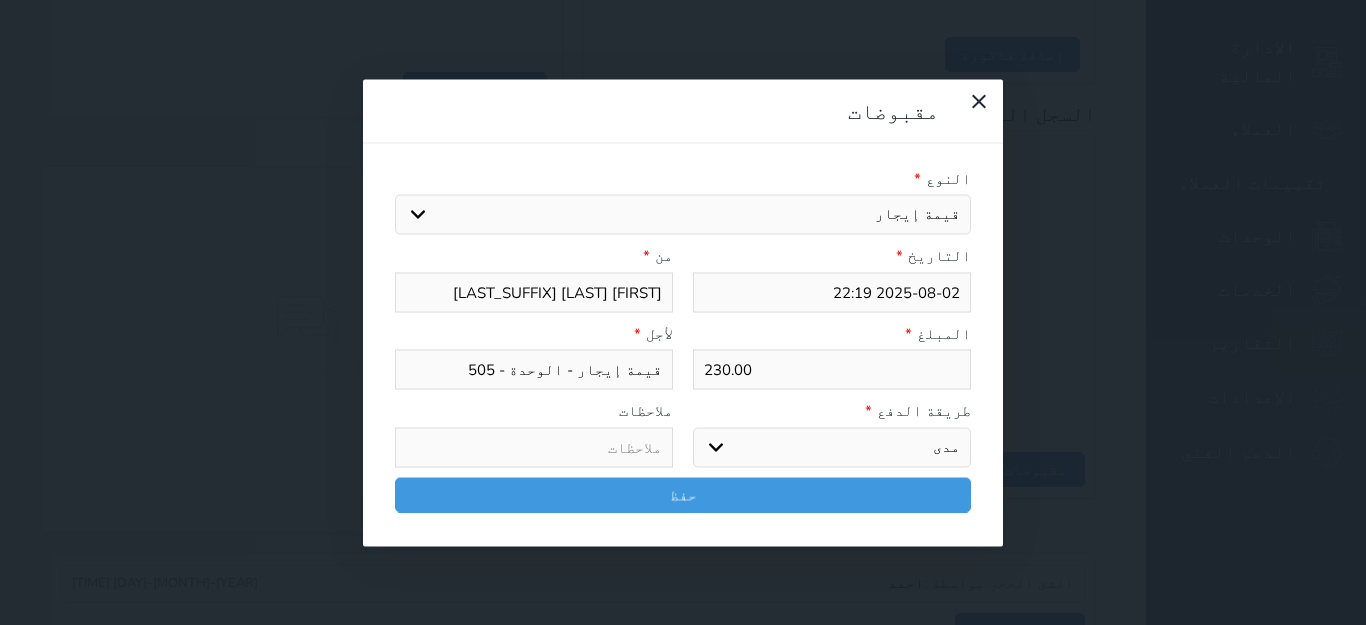 click on "اختر طريقة الدفع   دفع نقدى   تحويل بنكى   مدى   بطاقة ائتمان   آجل" at bounding box center [832, 447] 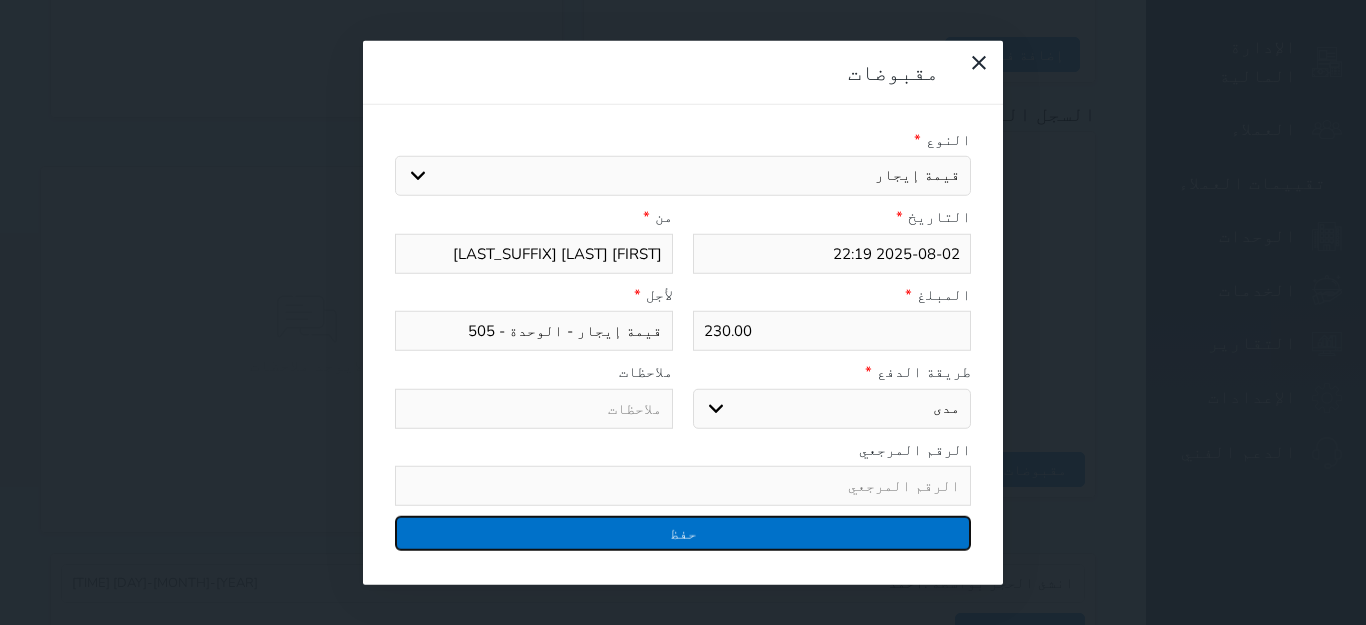 click on "حفظ" at bounding box center (683, 533) 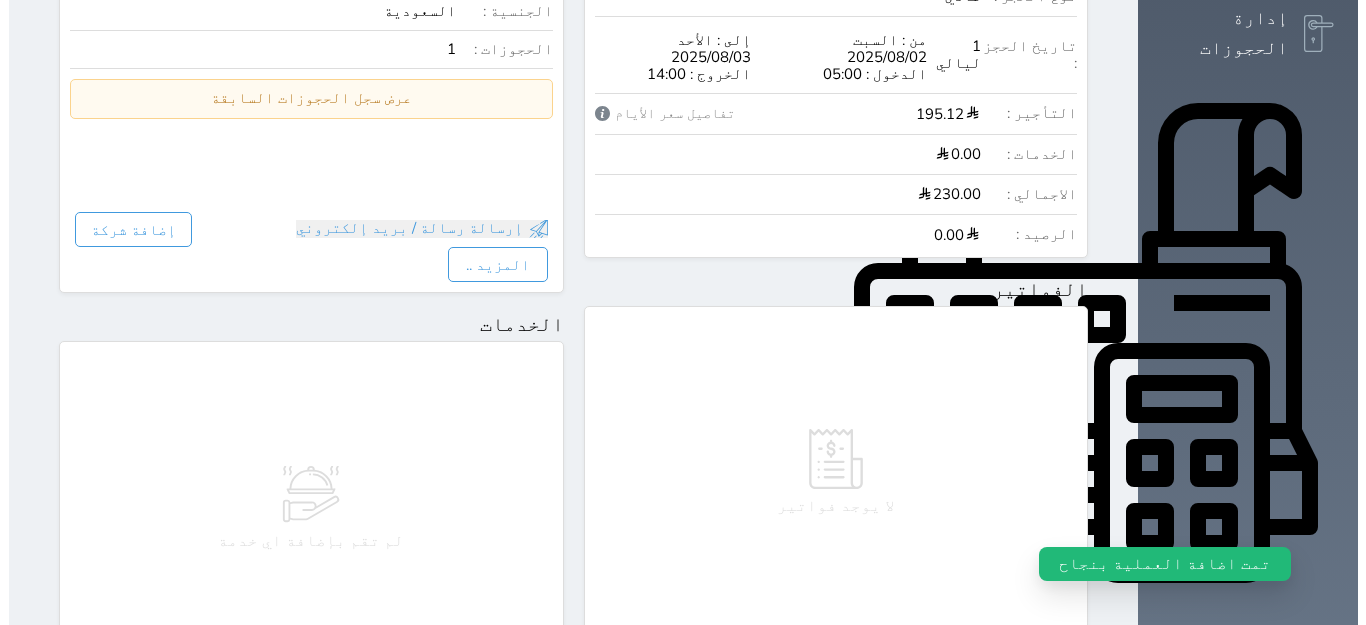 scroll, scrollTop: 933, scrollLeft: 0, axis: vertical 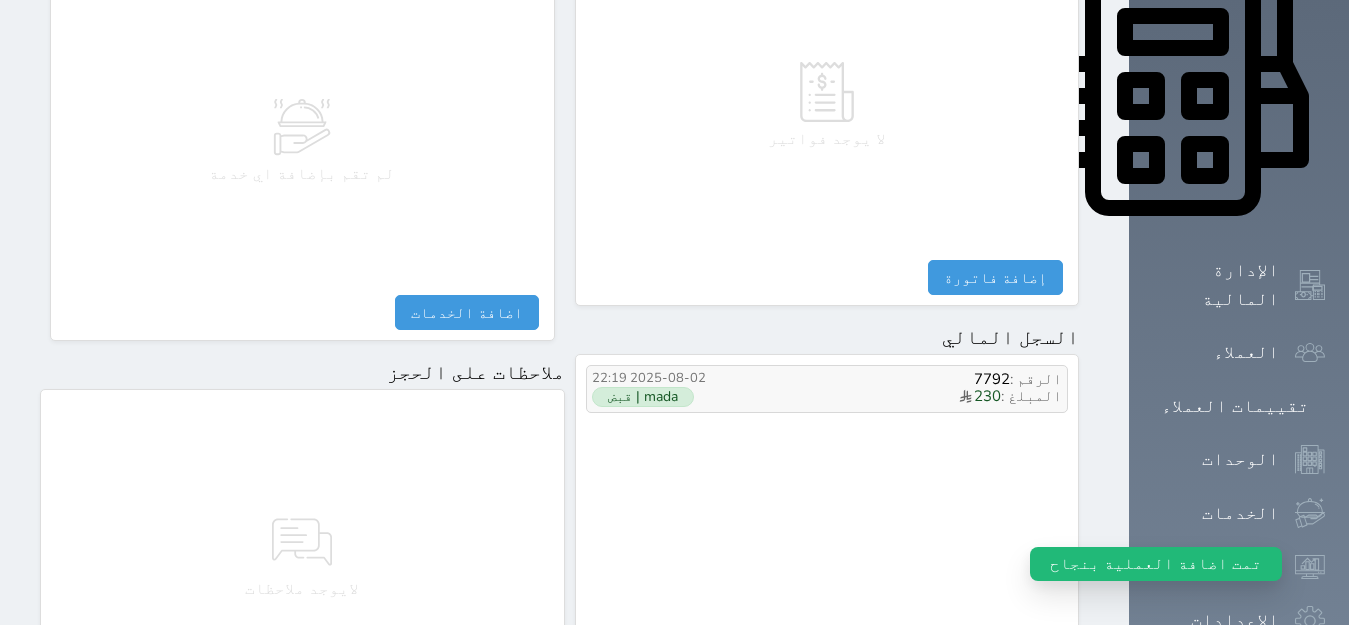click on "mada | قبض" at bounding box center [643, 397] 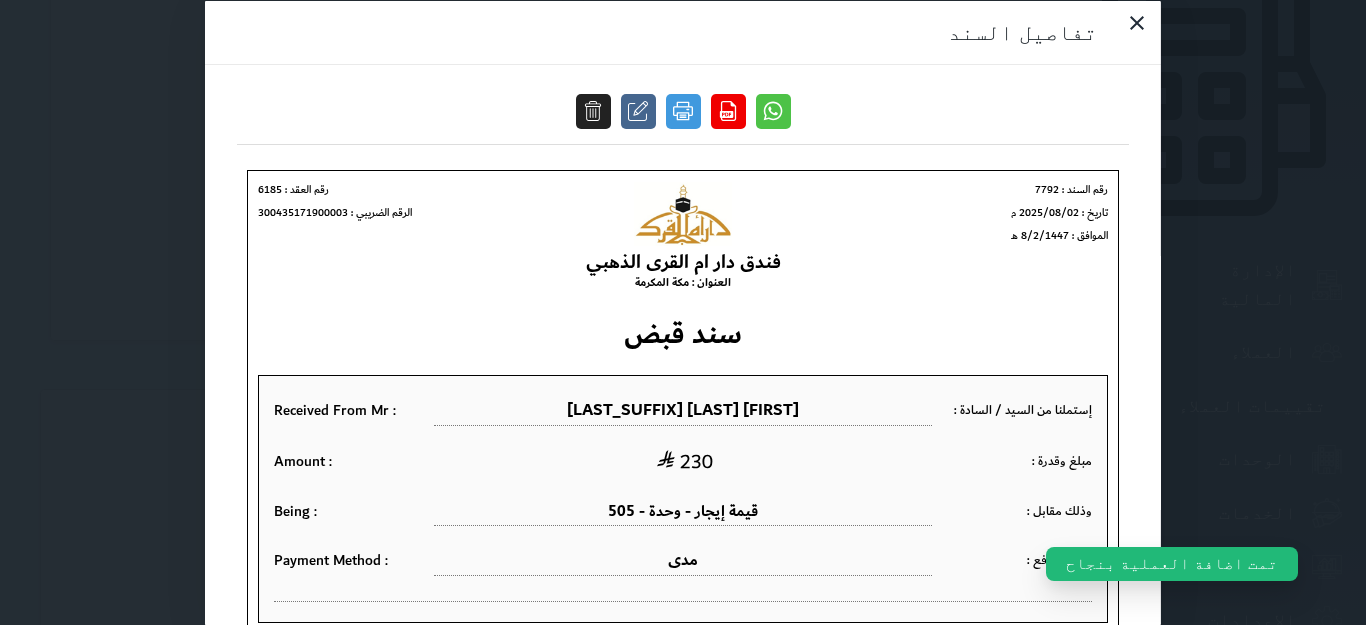 scroll, scrollTop: 0, scrollLeft: 0, axis: both 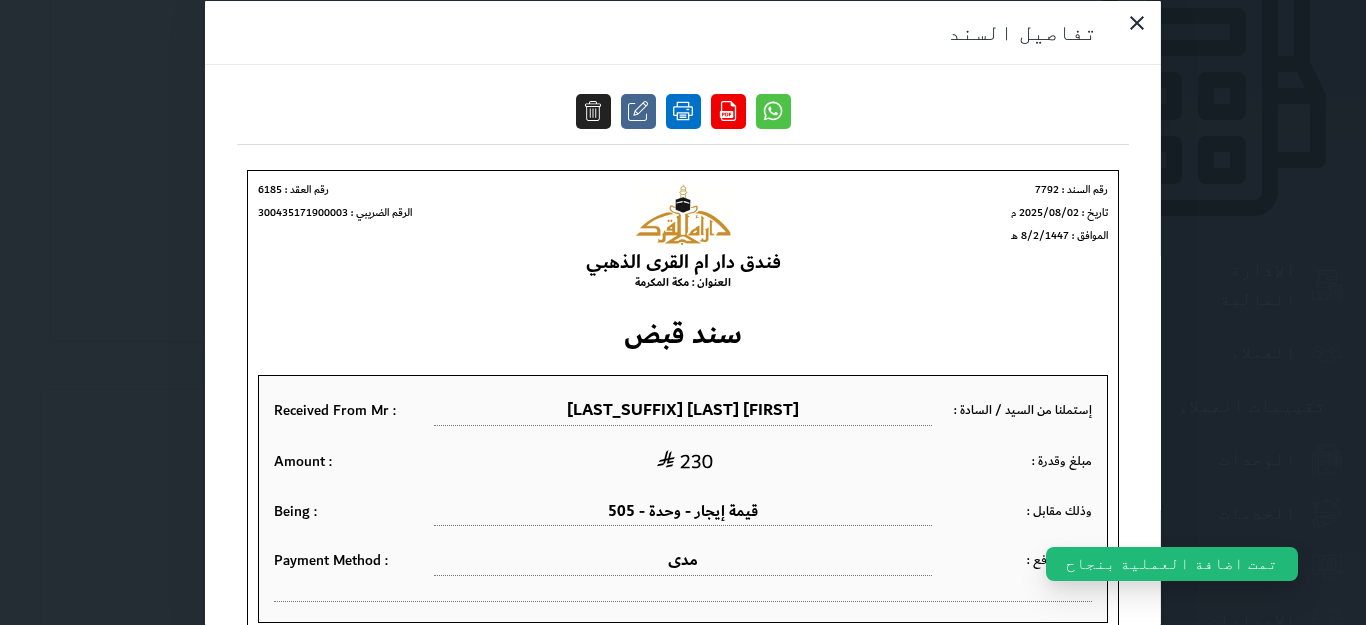 click at bounding box center (683, 110) 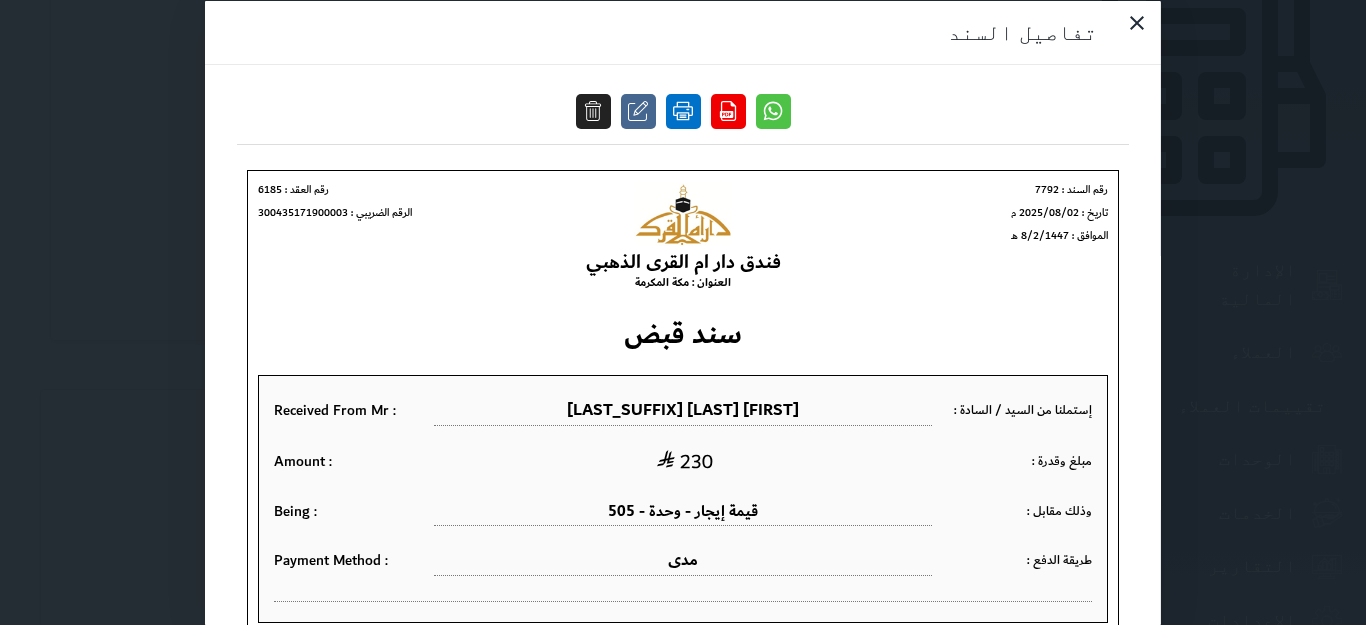 click at bounding box center [683, 110] 